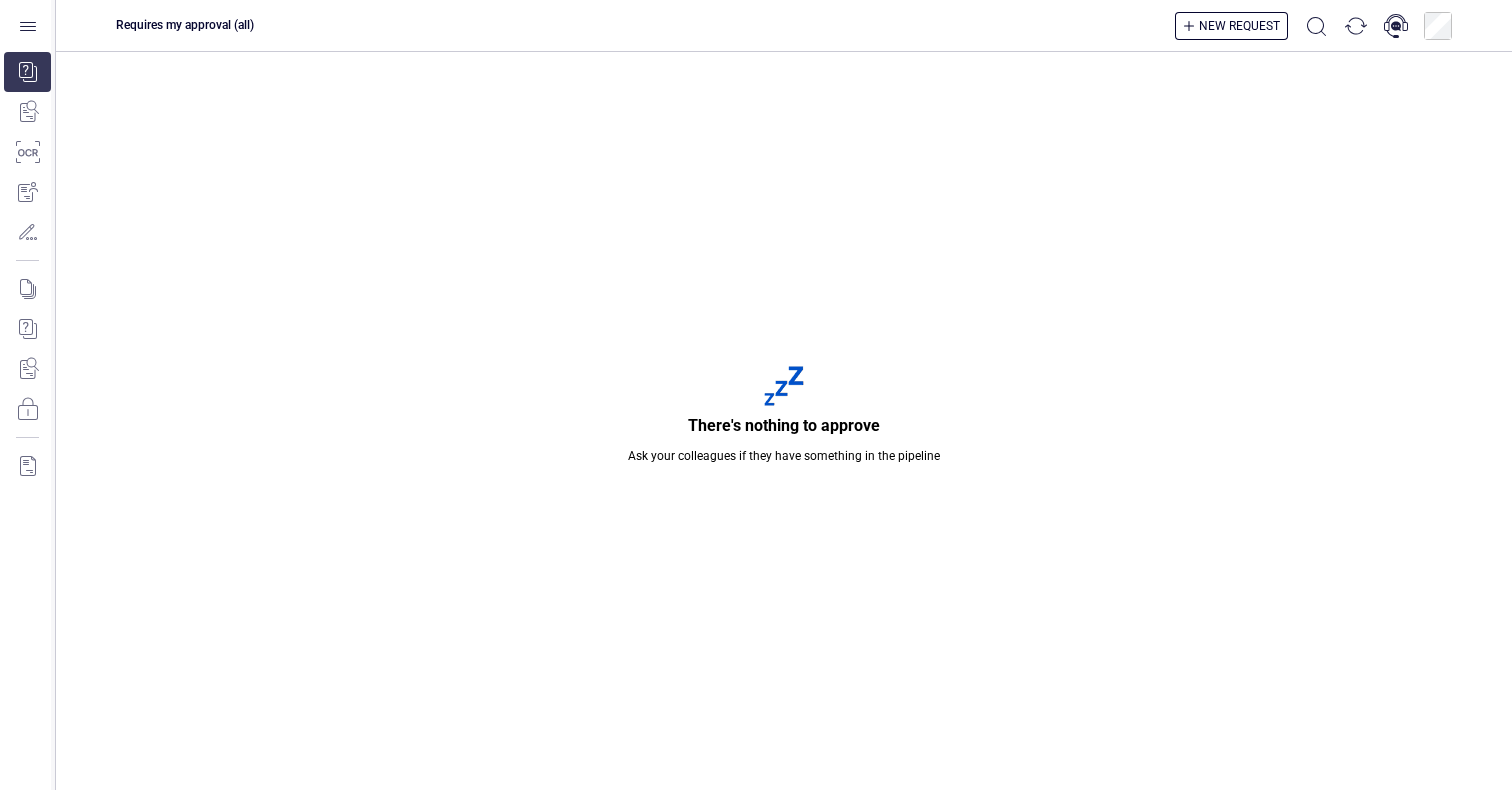 scroll, scrollTop: 0, scrollLeft: 0, axis: both 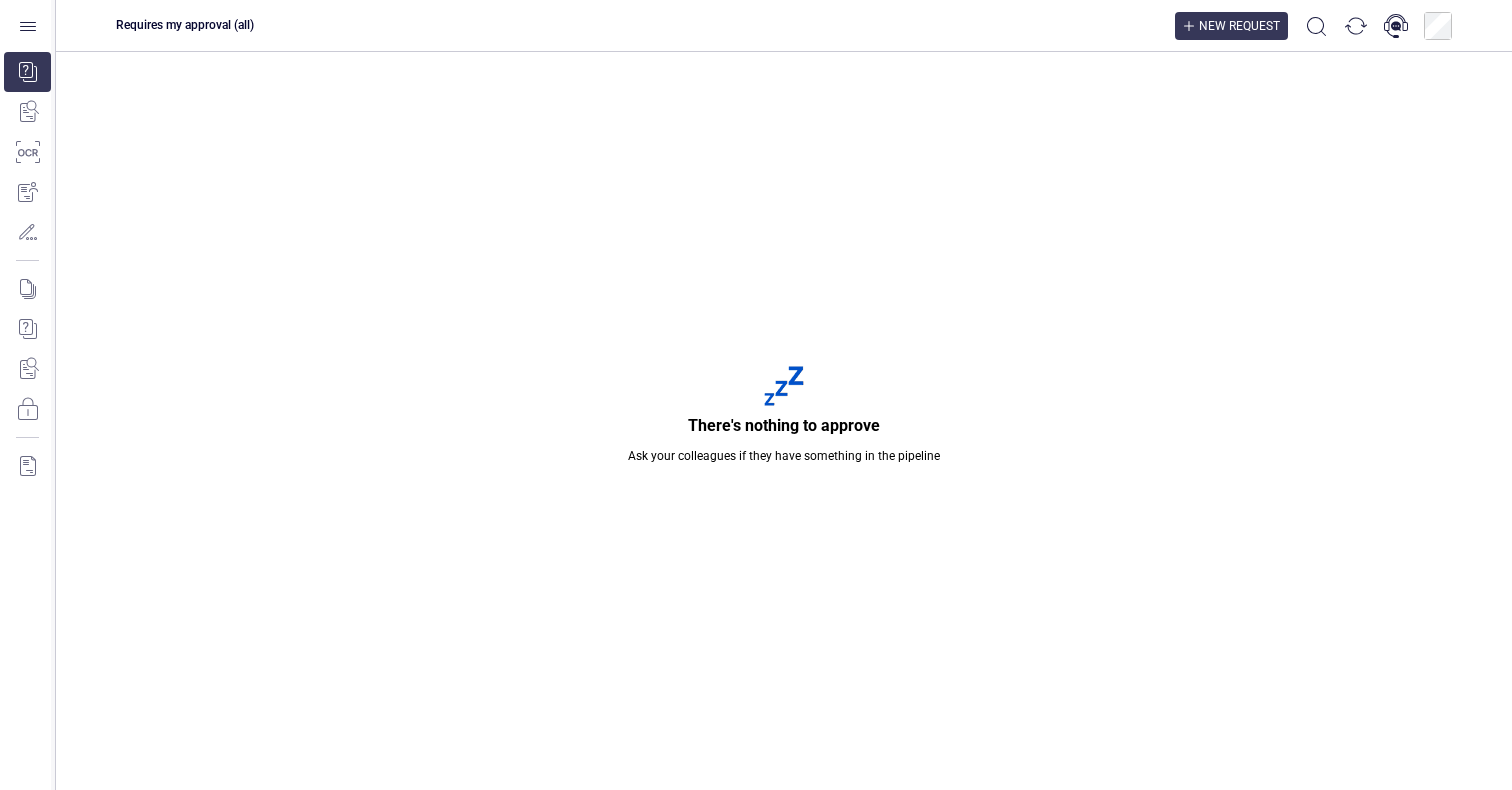 click on "New request" at bounding box center [1231, 26] 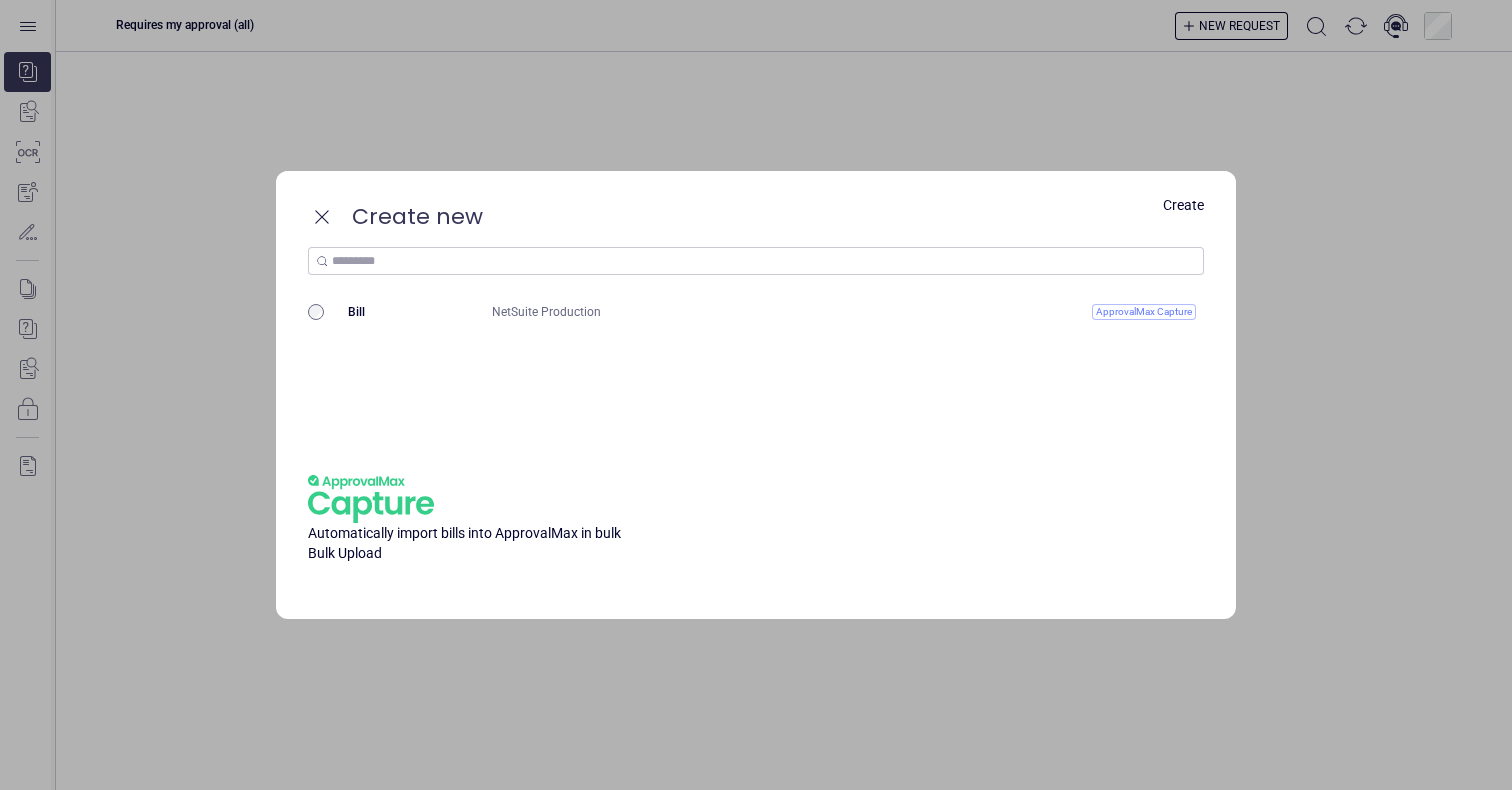 click on "Create" at bounding box center (1183, 205) 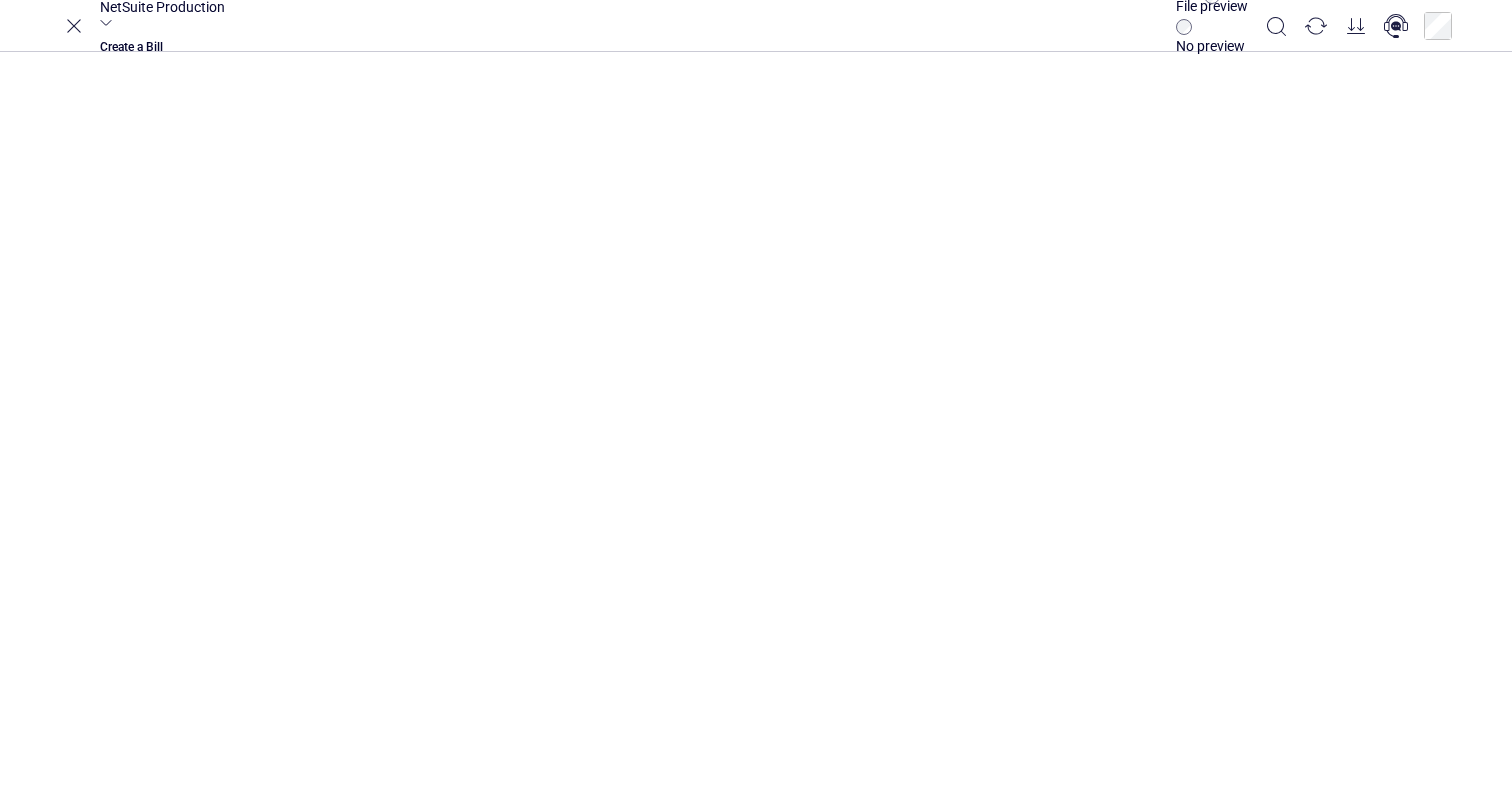 scroll, scrollTop: 0, scrollLeft: 0, axis: both 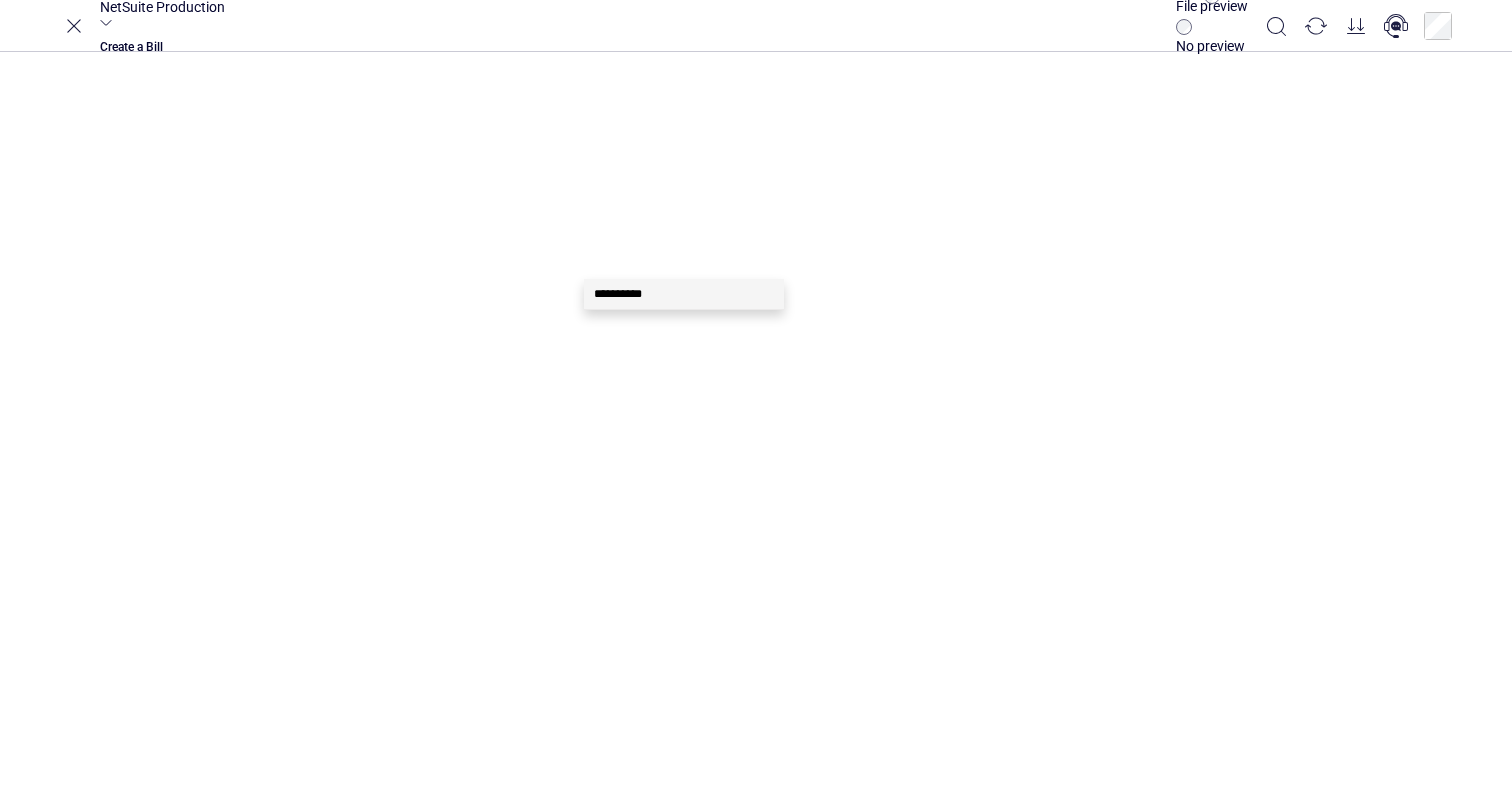click on "**********" at bounding box center [684, 294] 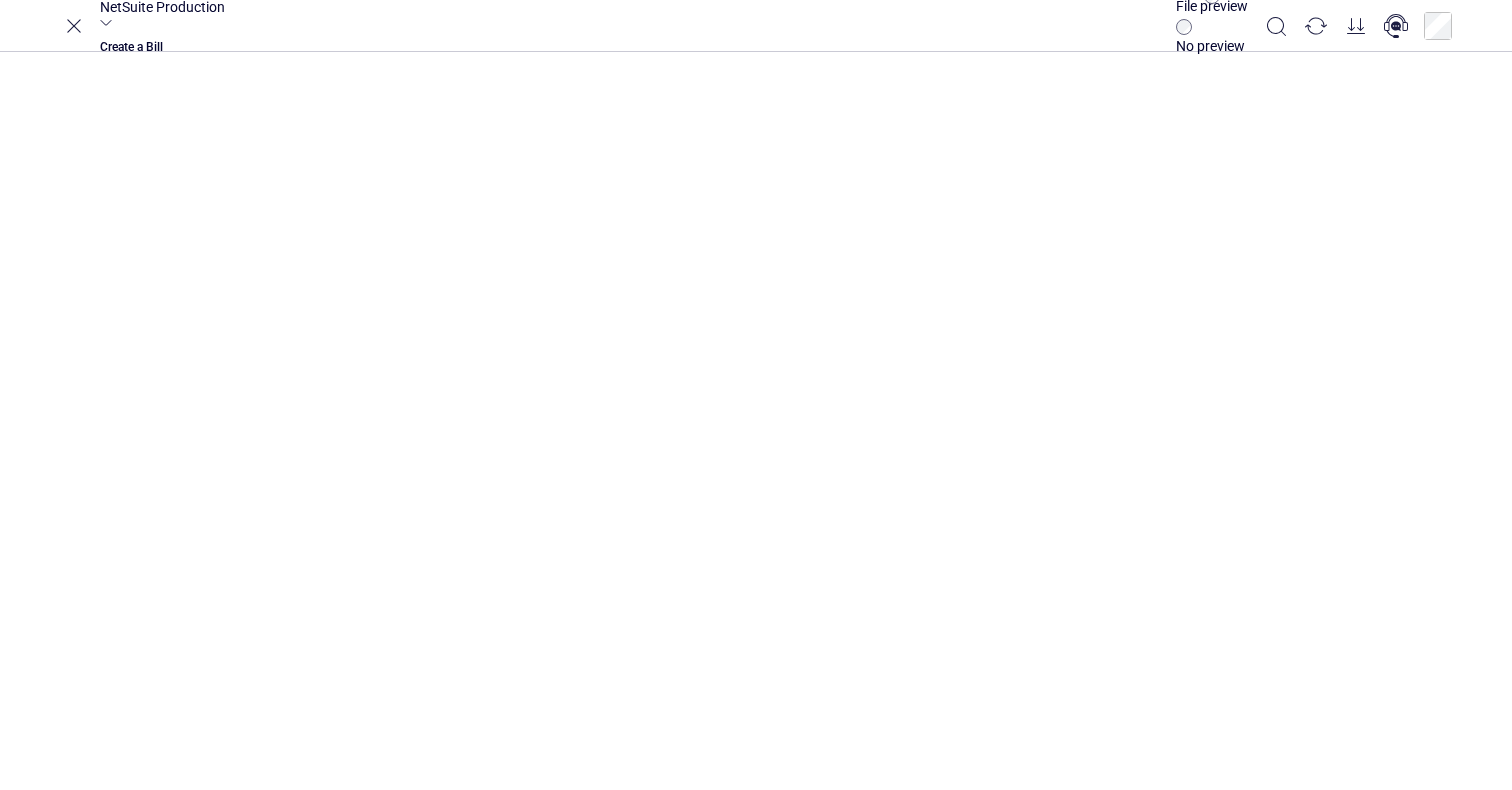 type on "***" 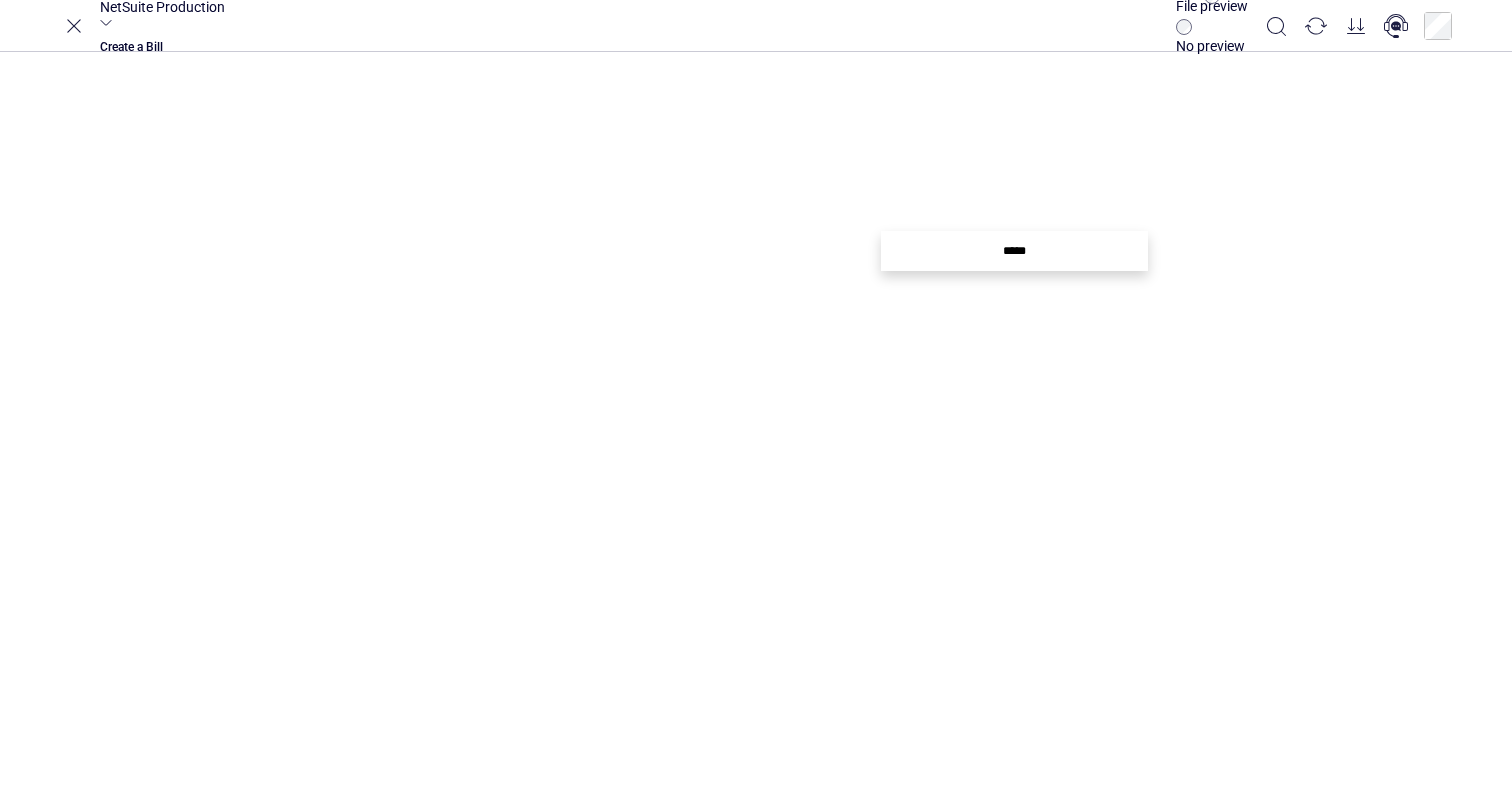 click on "*****" at bounding box center (1014, 251) 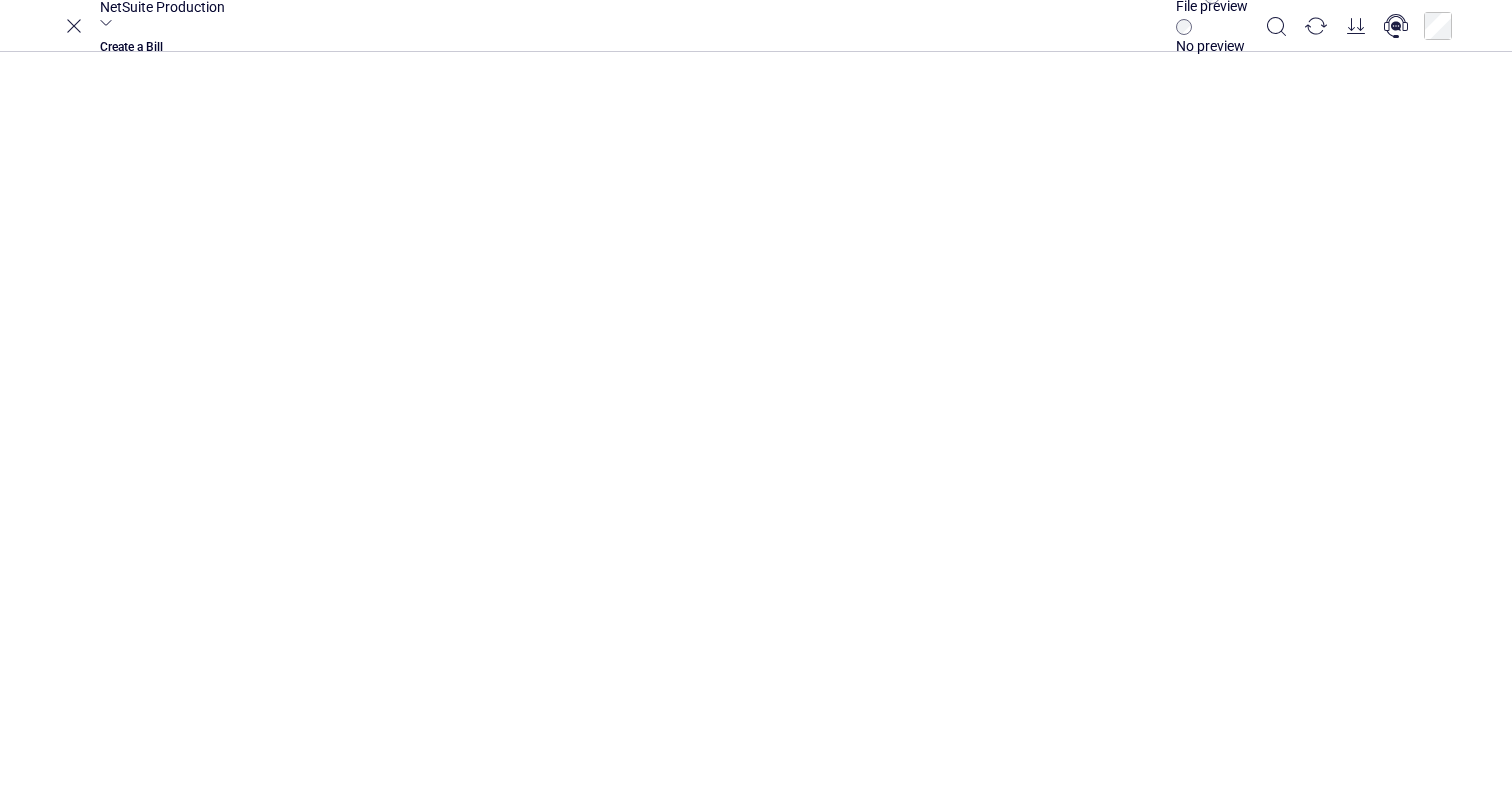 scroll, scrollTop: 284, scrollLeft: 0, axis: vertical 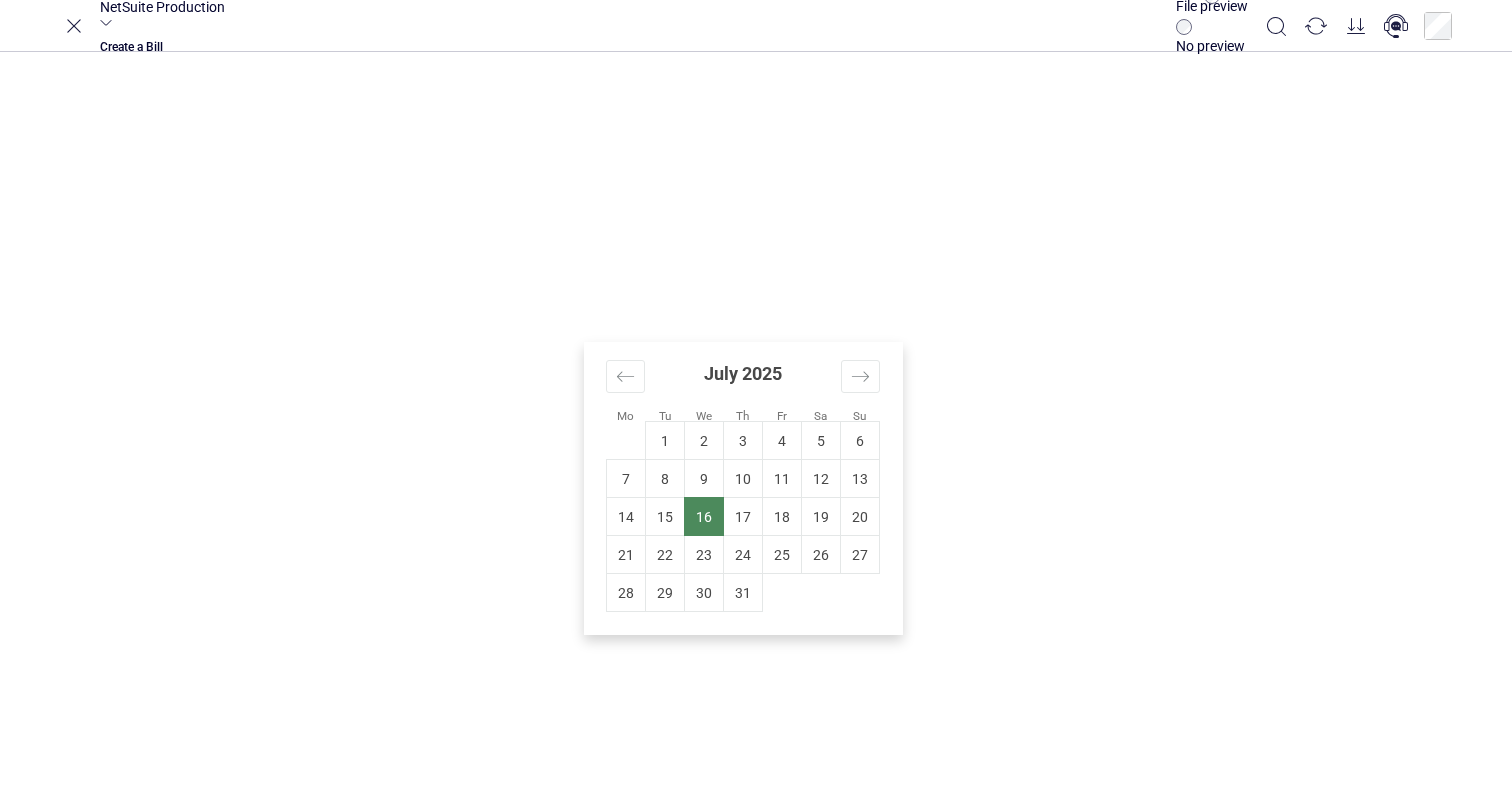 click on "16" at bounding box center [704, 517] 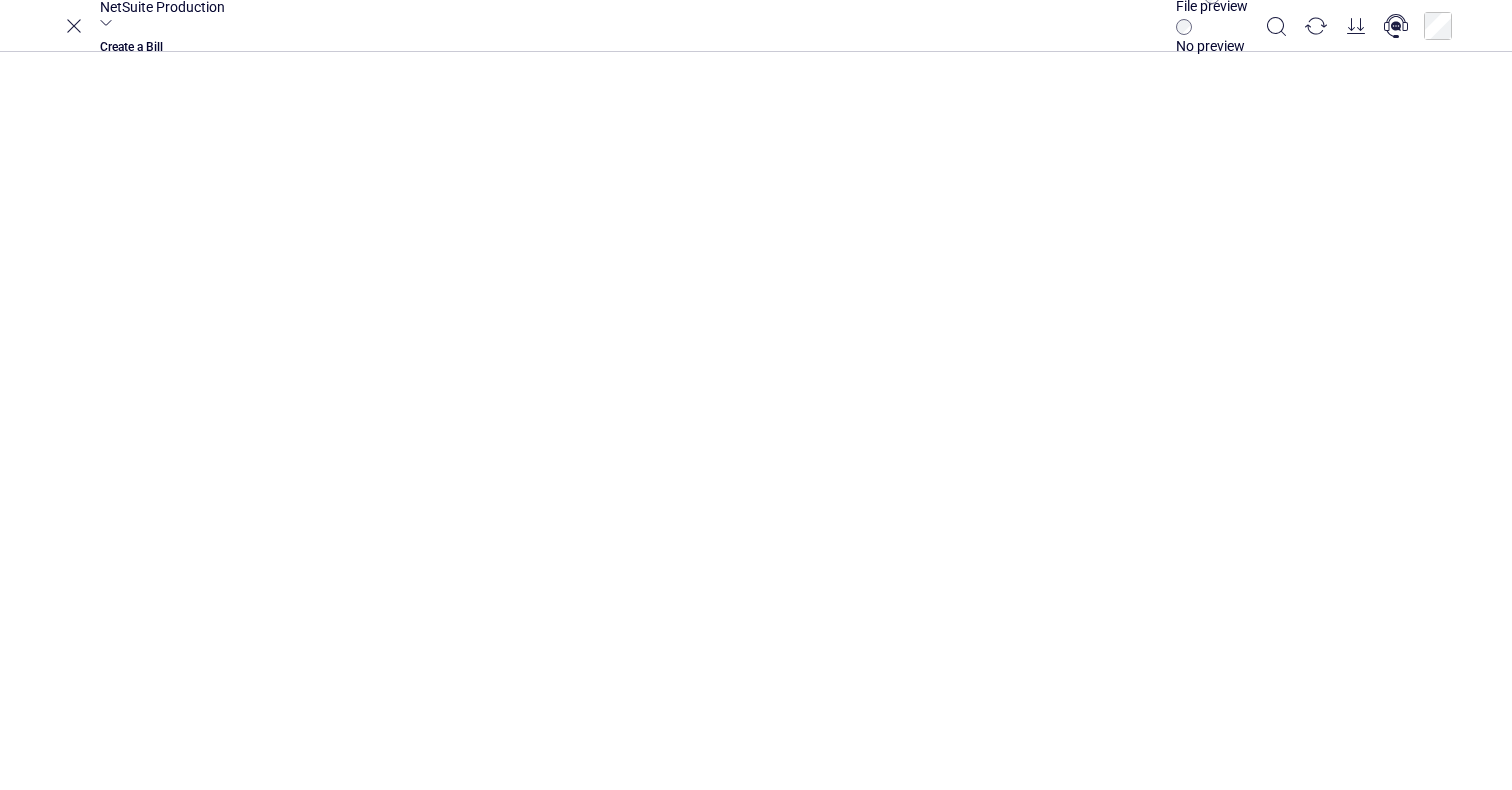 click on "**********" at bounding box center (1774, 832) 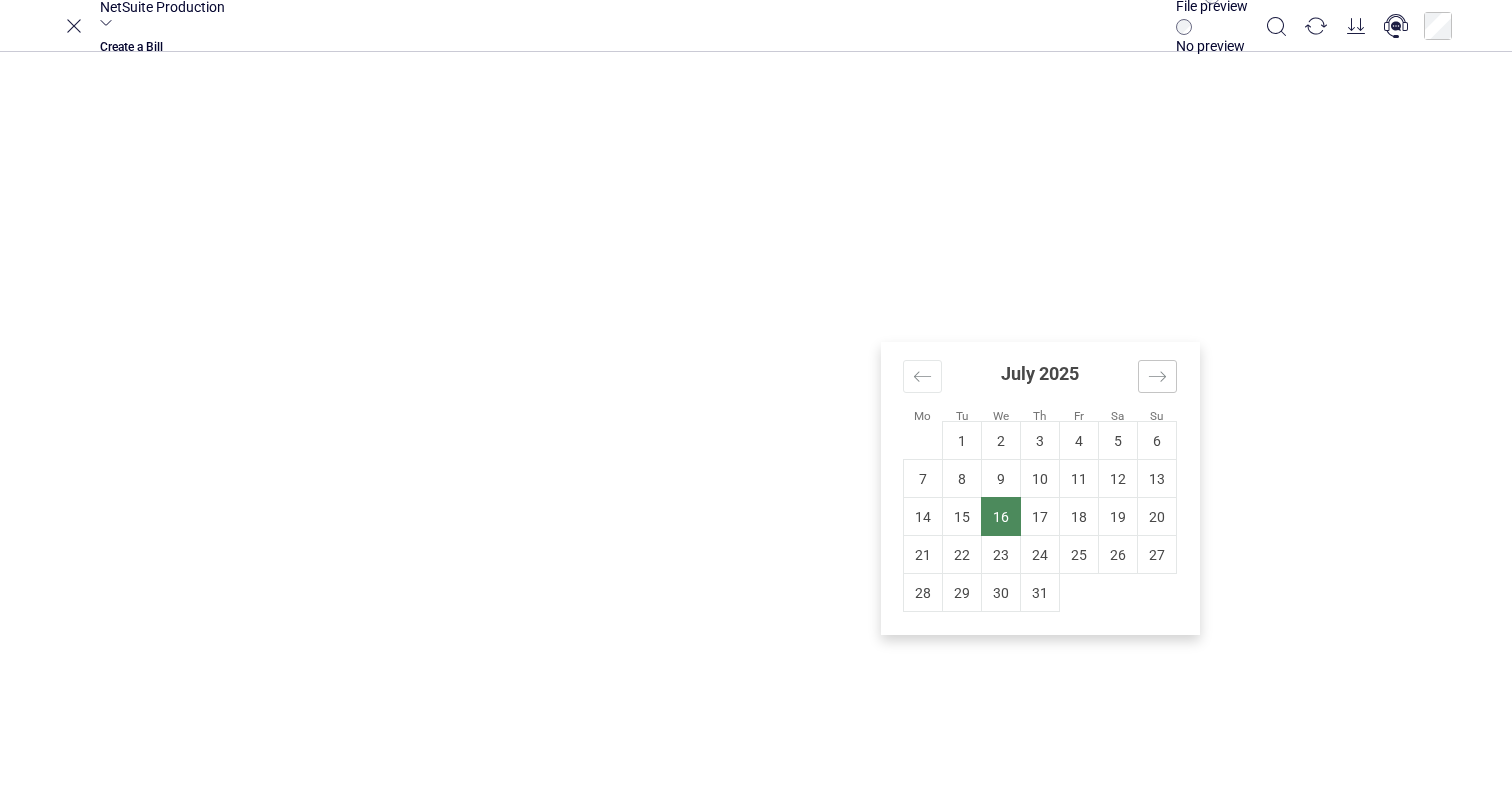 click 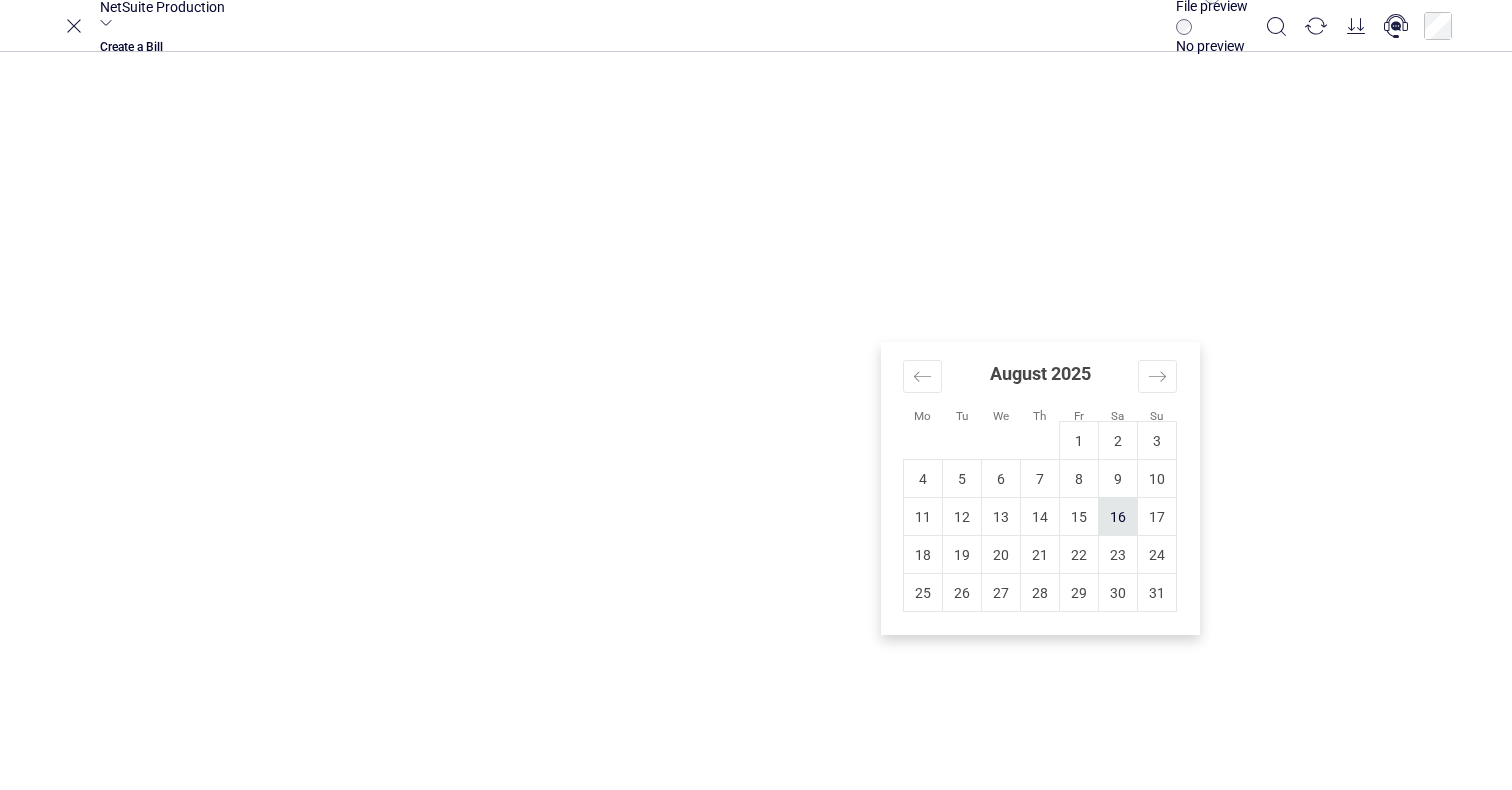 click on "16" at bounding box center (1118, 517) 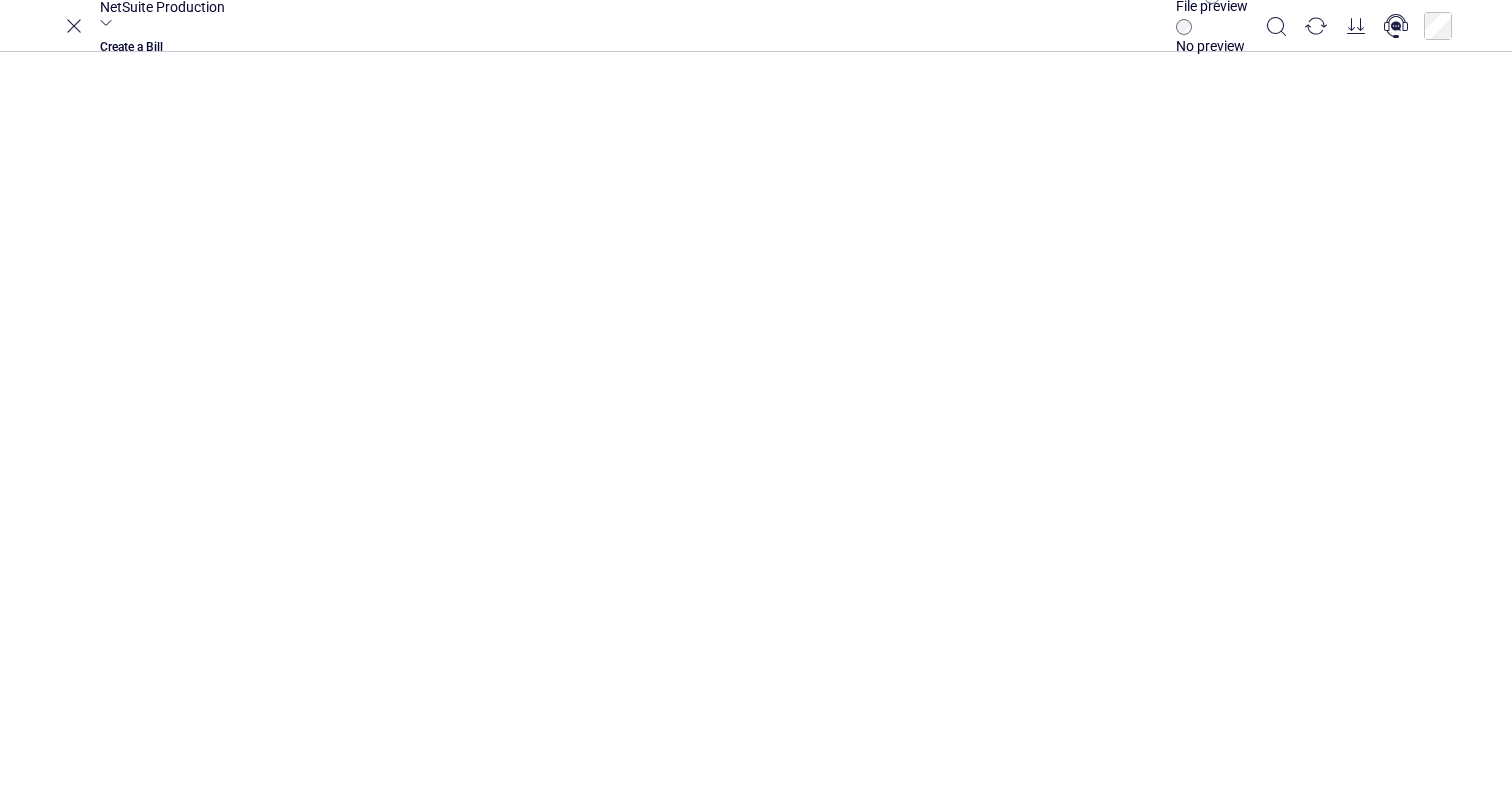 click on "**********" at bounding box center (1774, 842) 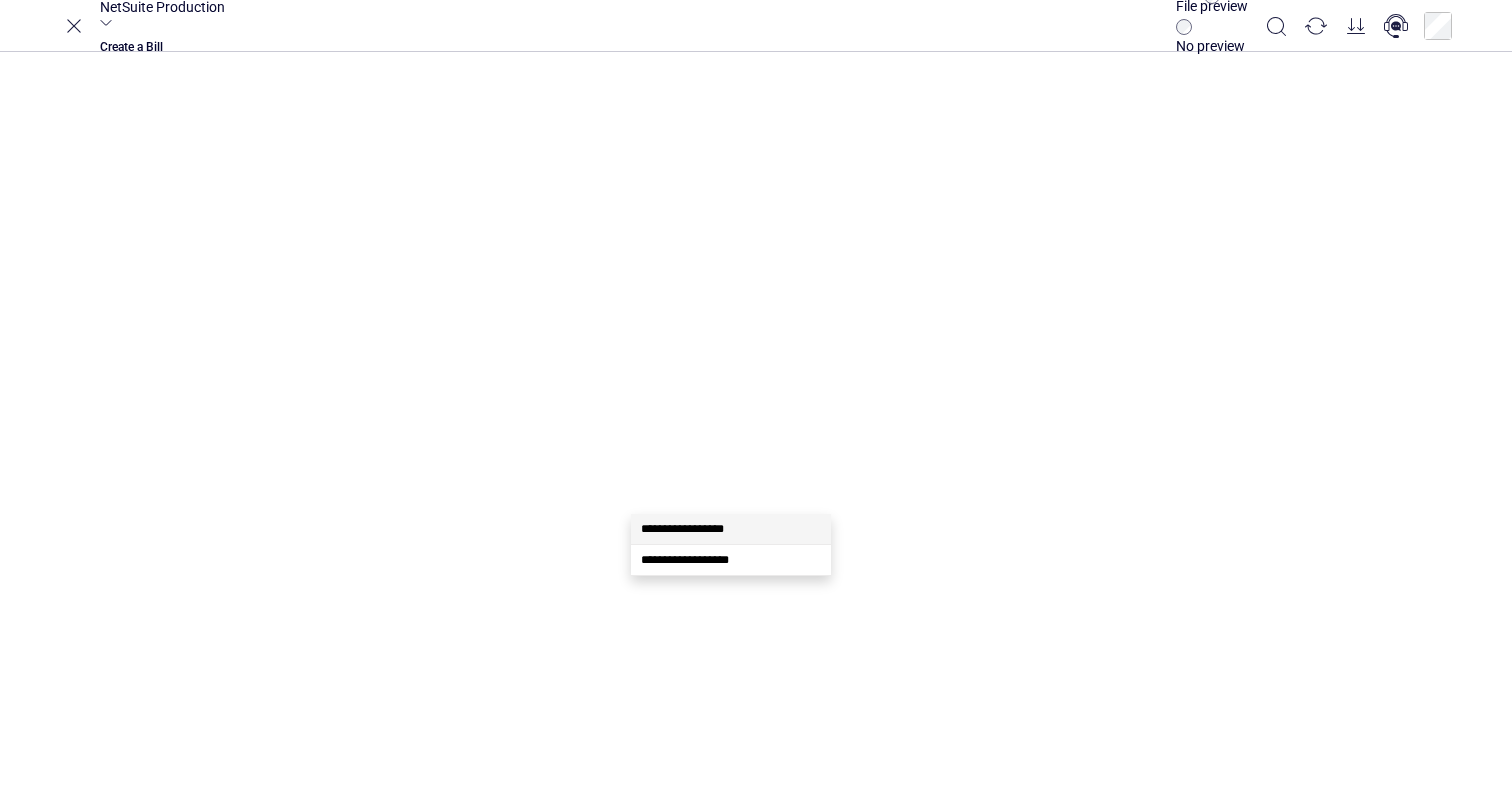 click on "**********" at bounding box center (682, 529) 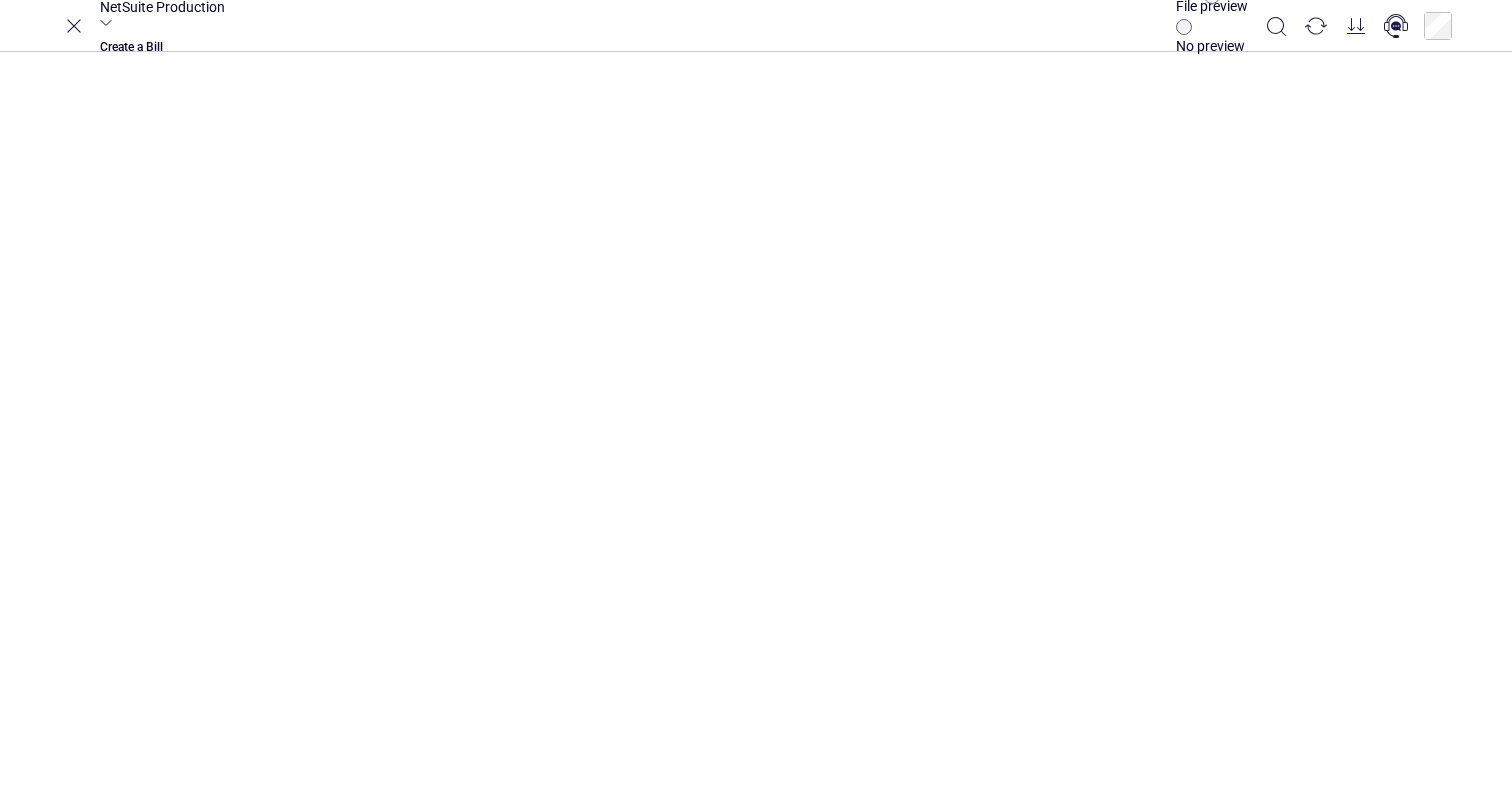 scroll, scrollTop: 0, scrollLeft: 75, axis: horizontal 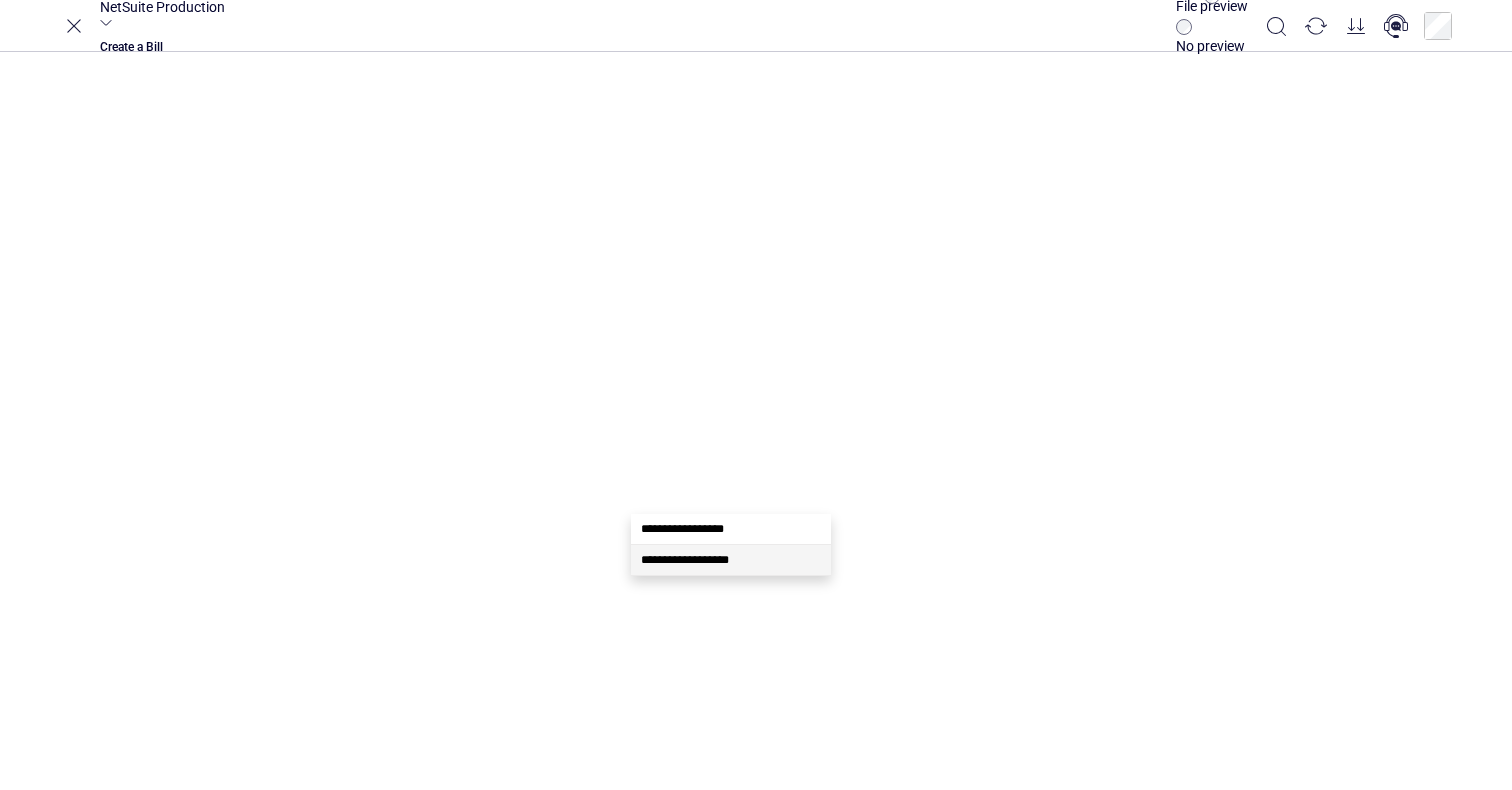 click on "**********" at bounding box center (685, 560) 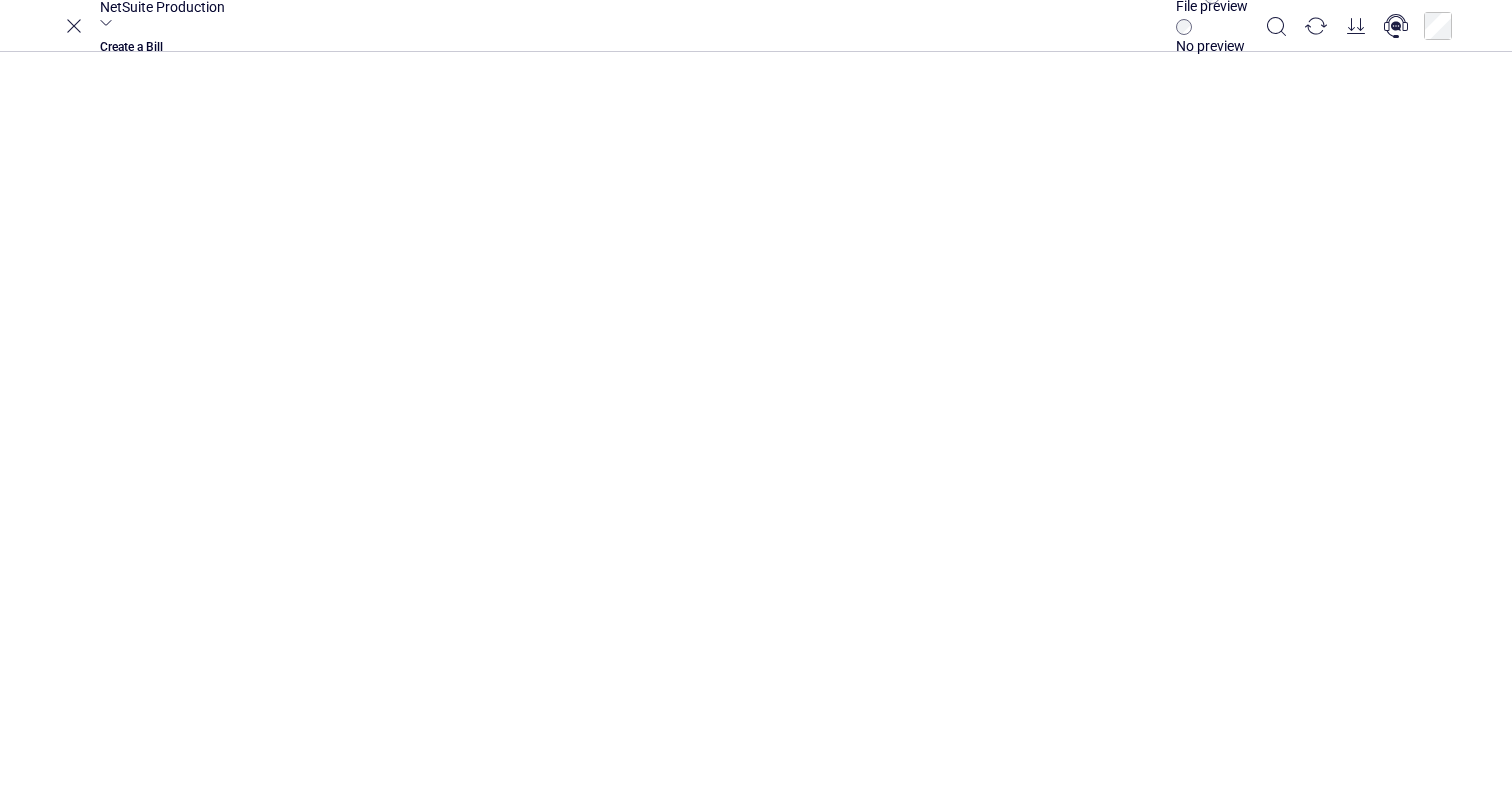 scroll, scrollTop: 0, scrollLeft: 164, axis: horizontal 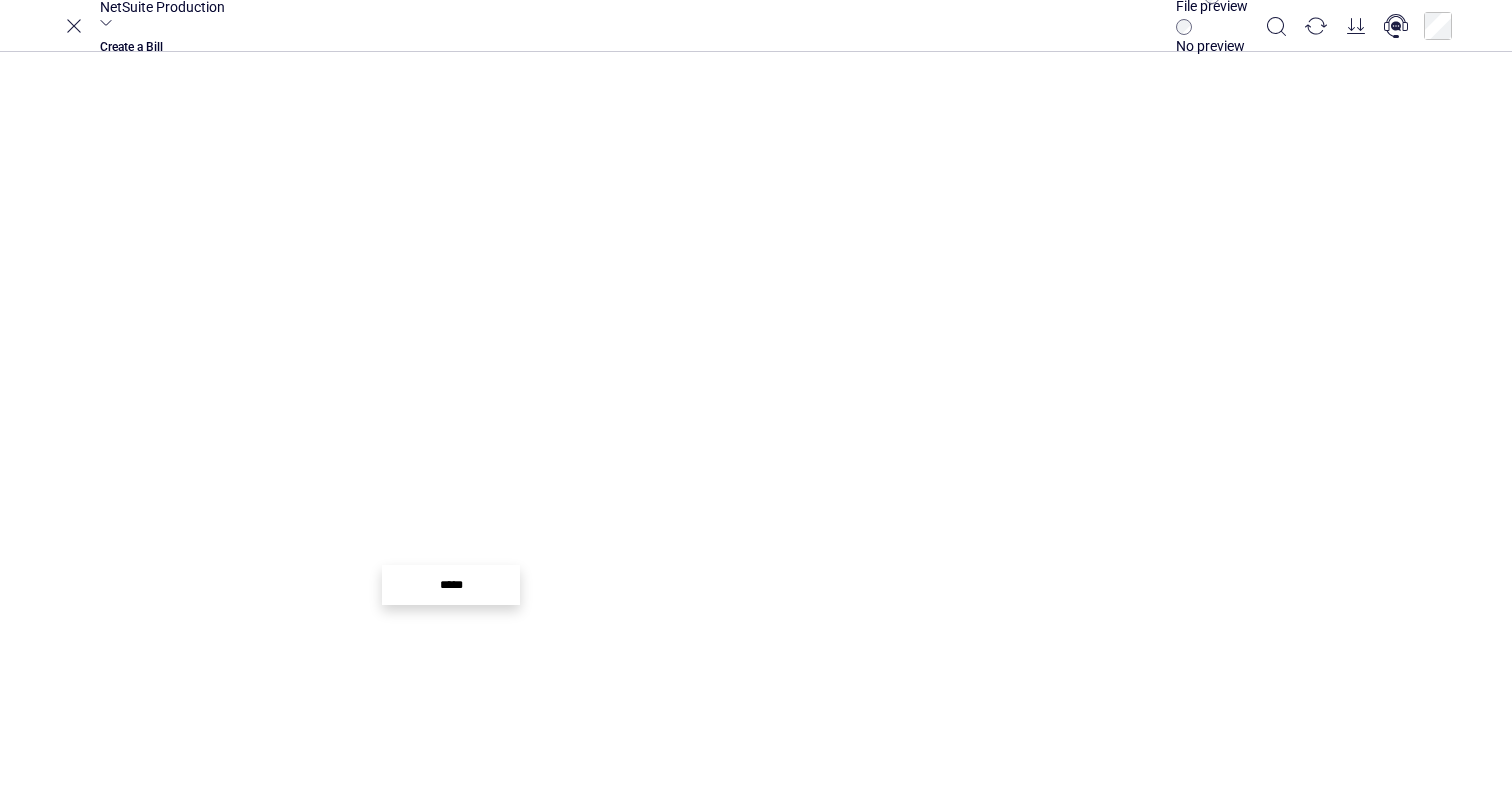 click at bounding box center (2999, 1400) 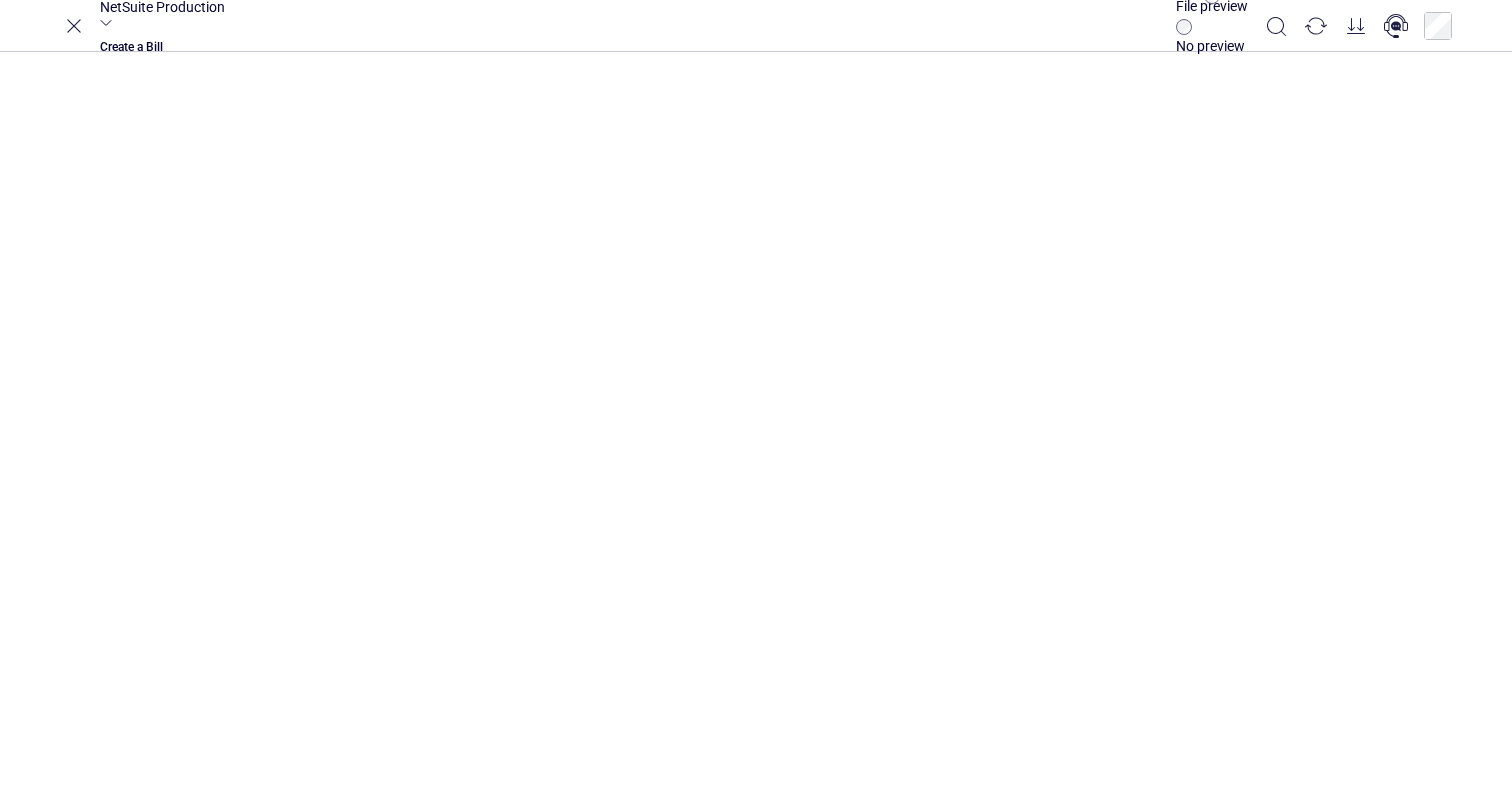 click at bounding box center (3158, 1400) 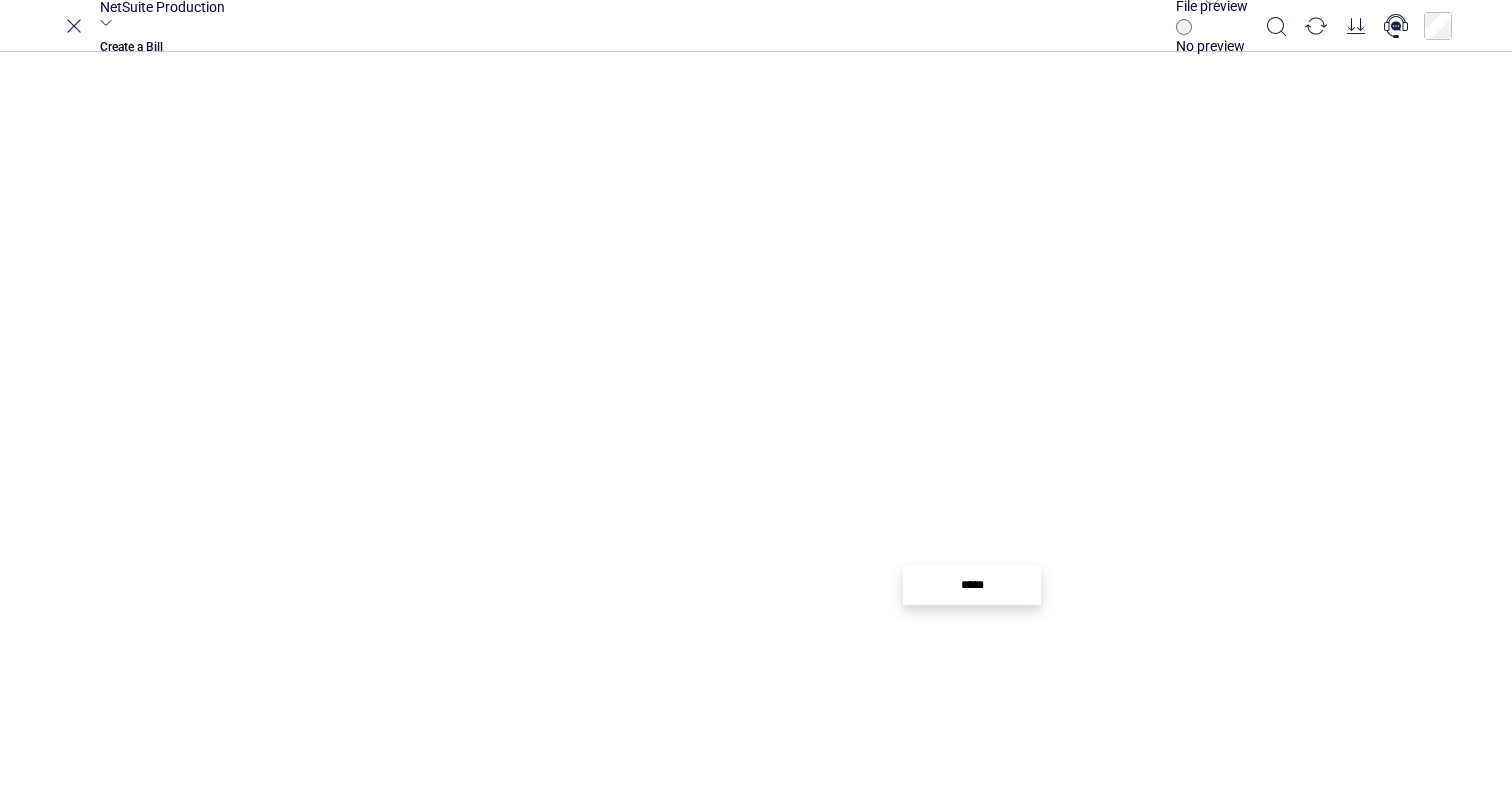 click at bounding box center [2522, 1390] 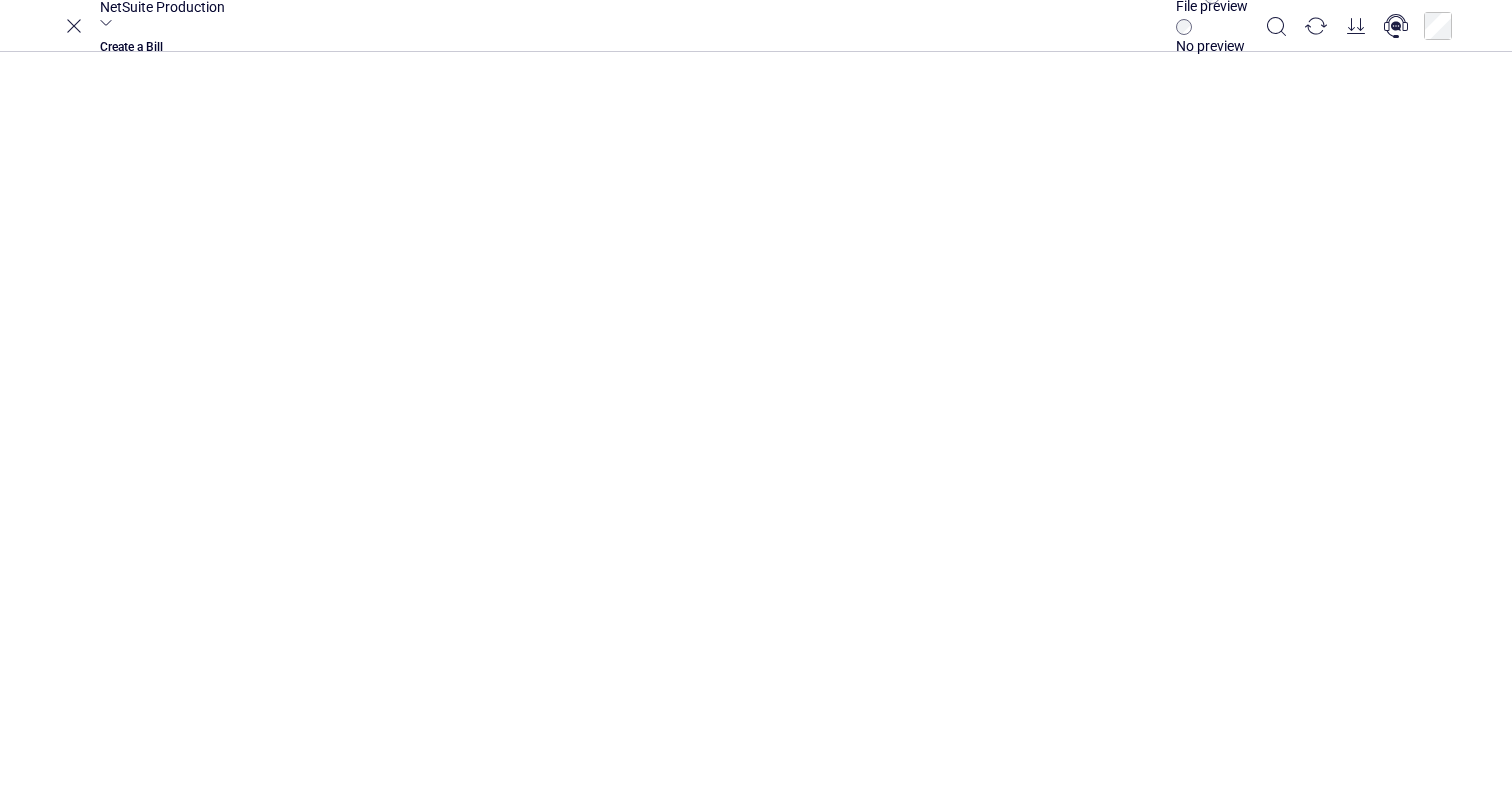type on "*****" 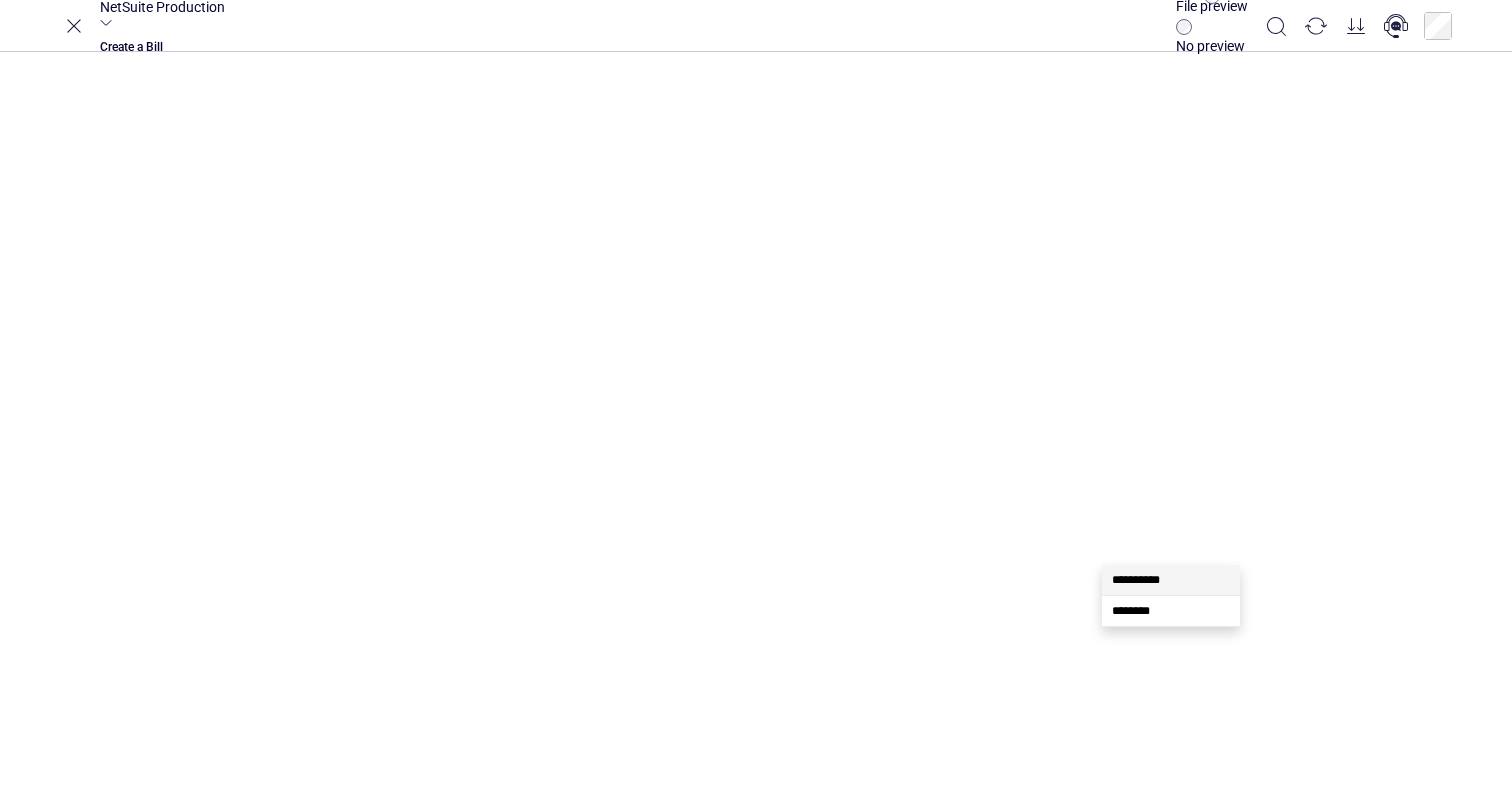 scroll, scrollTop: 0, scrollLeft: 939, axis: horizontal 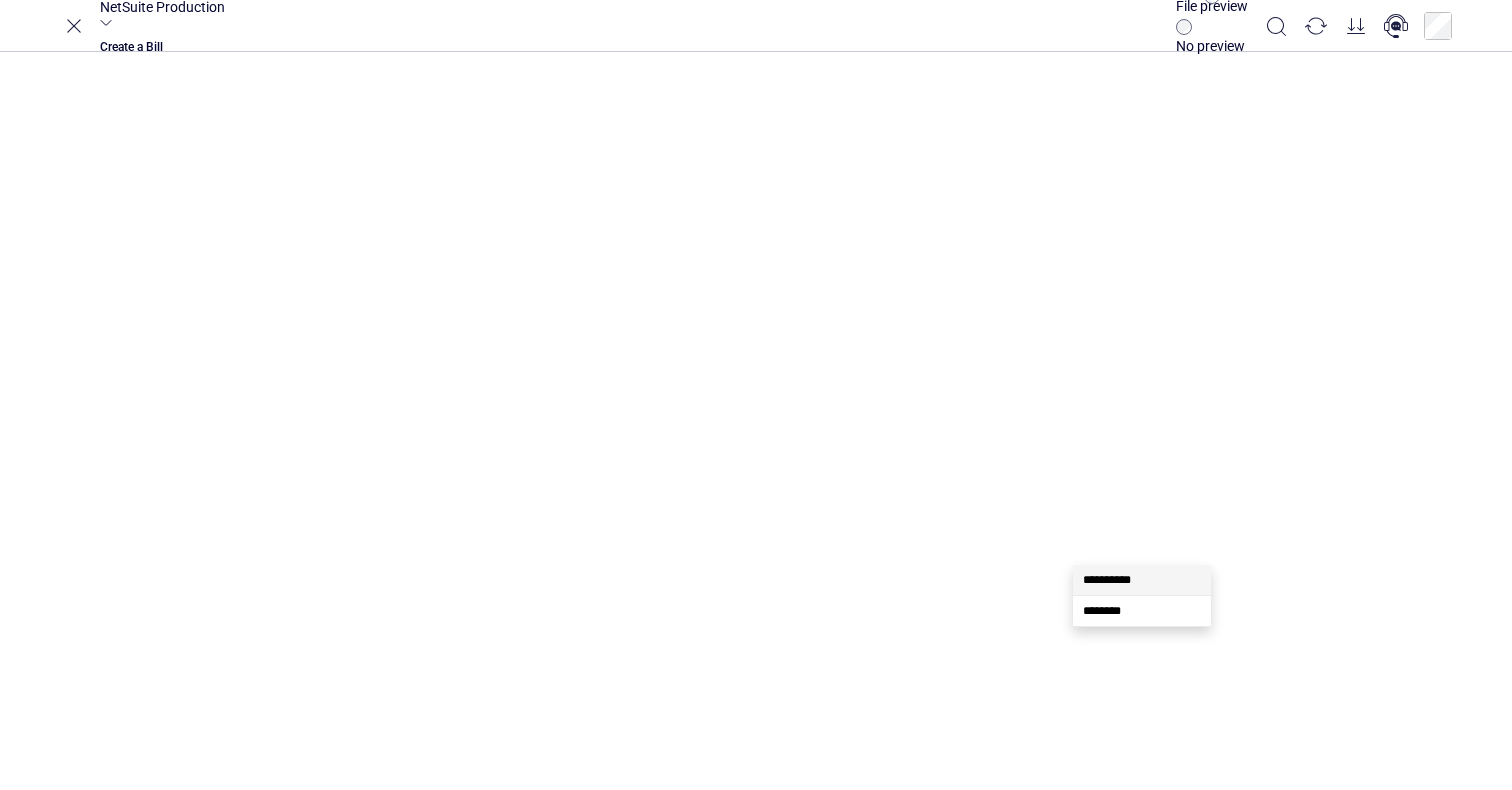 click on "**********" at bounding box center [1107, 580] 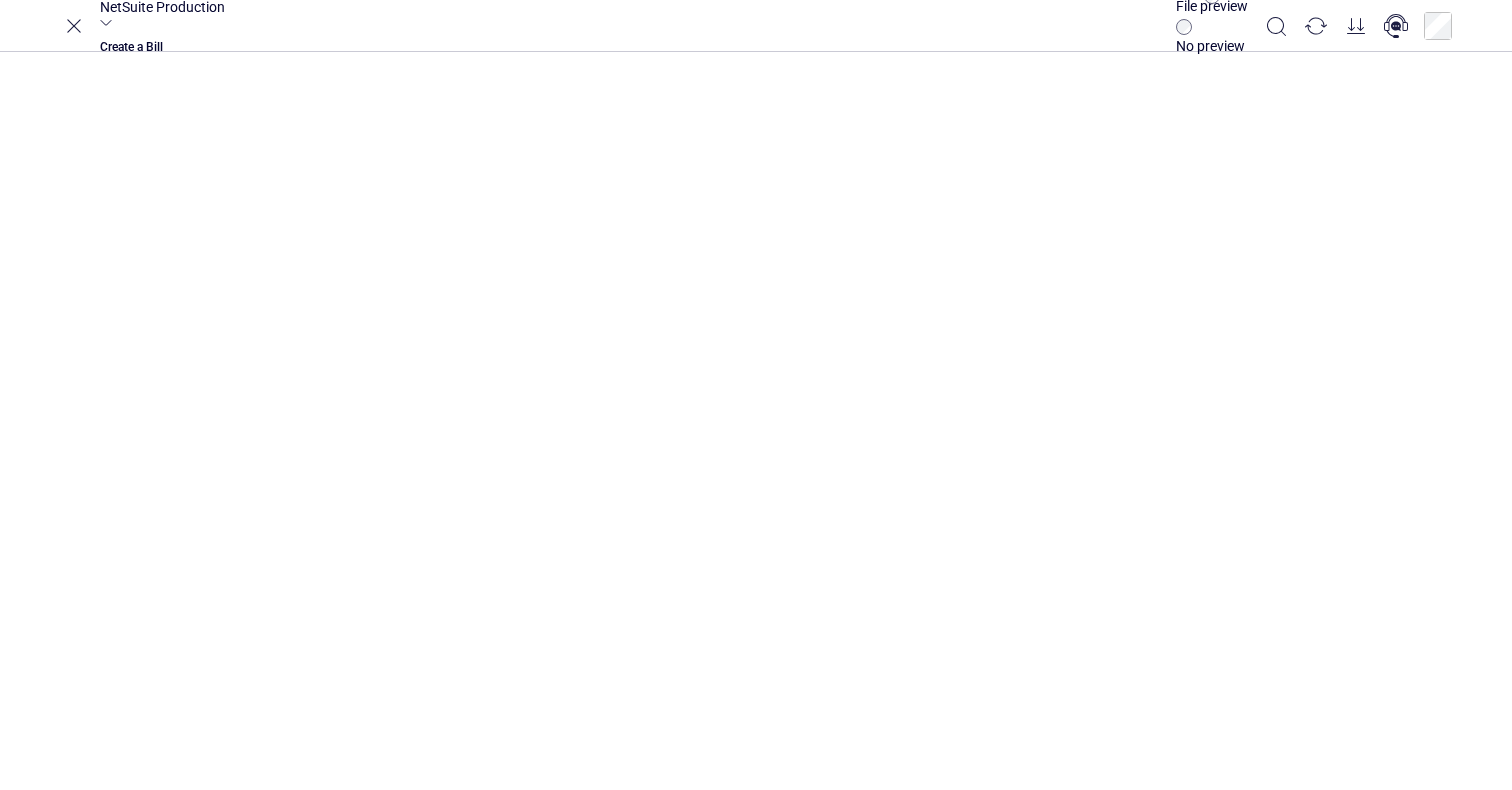 type on "**********" 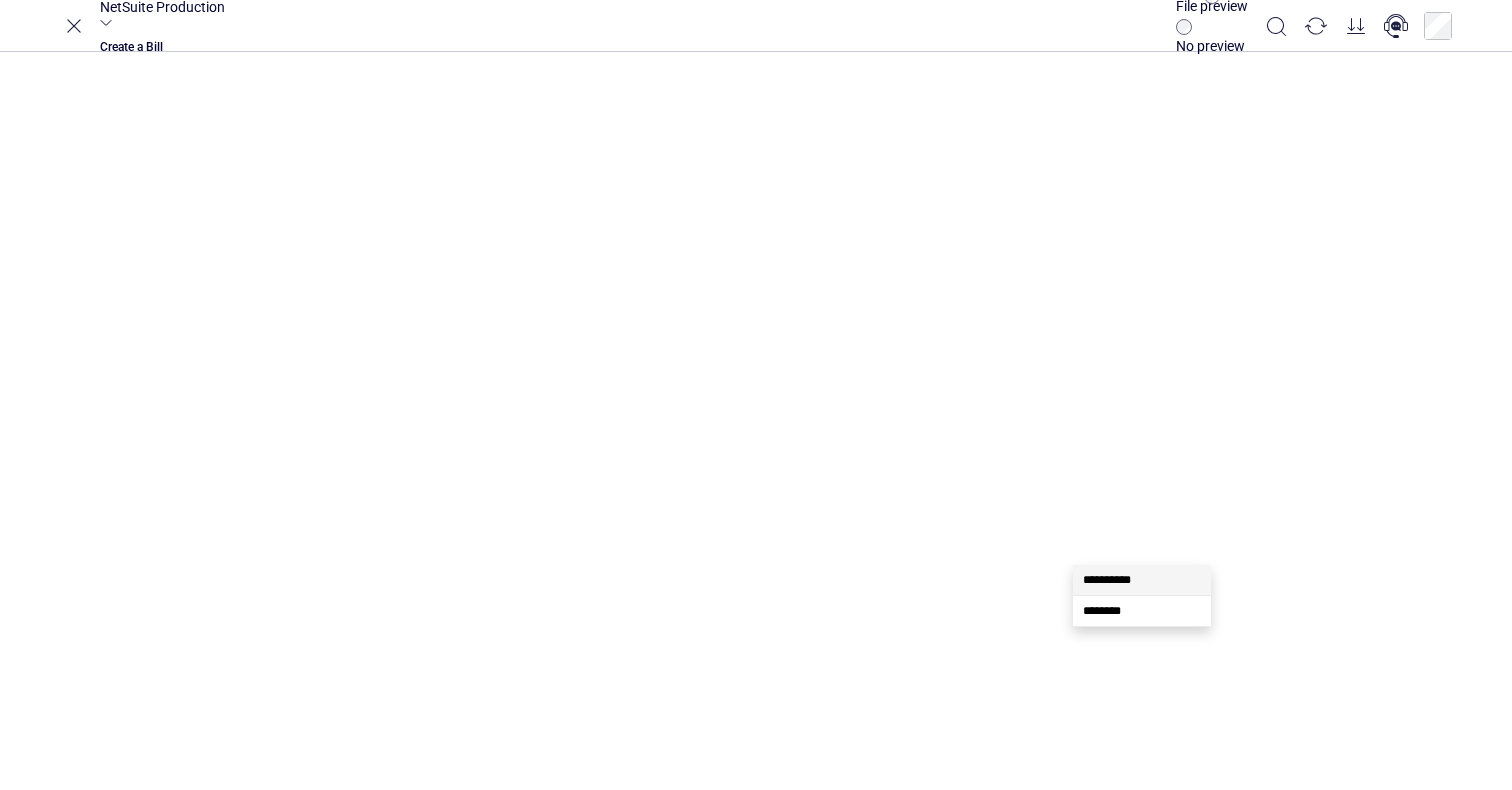 click on "**" at bounding box center [2999, 1390] 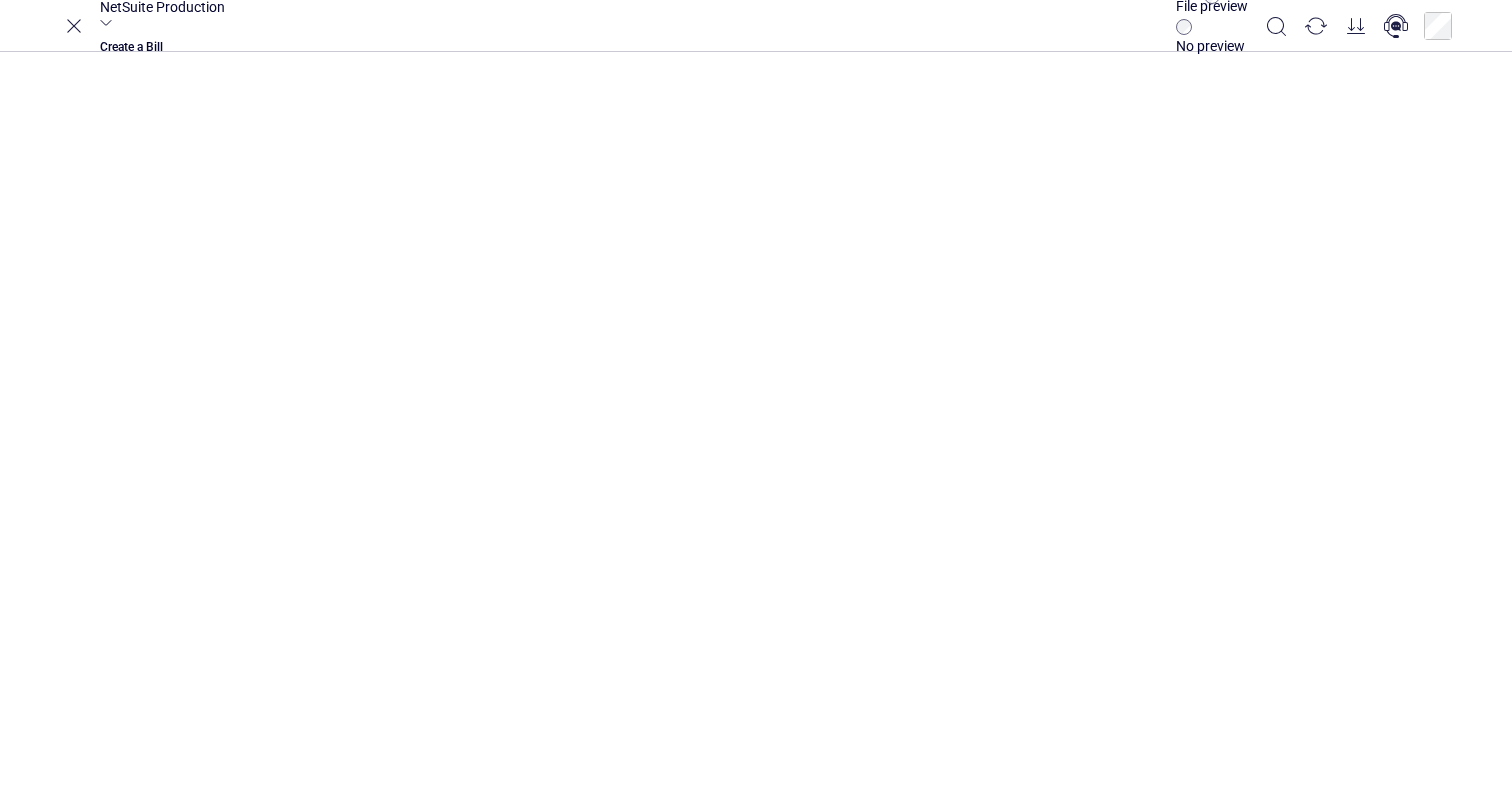 scroll, scrollTop: 0, scrollLeft: 1708, axis: horizontal 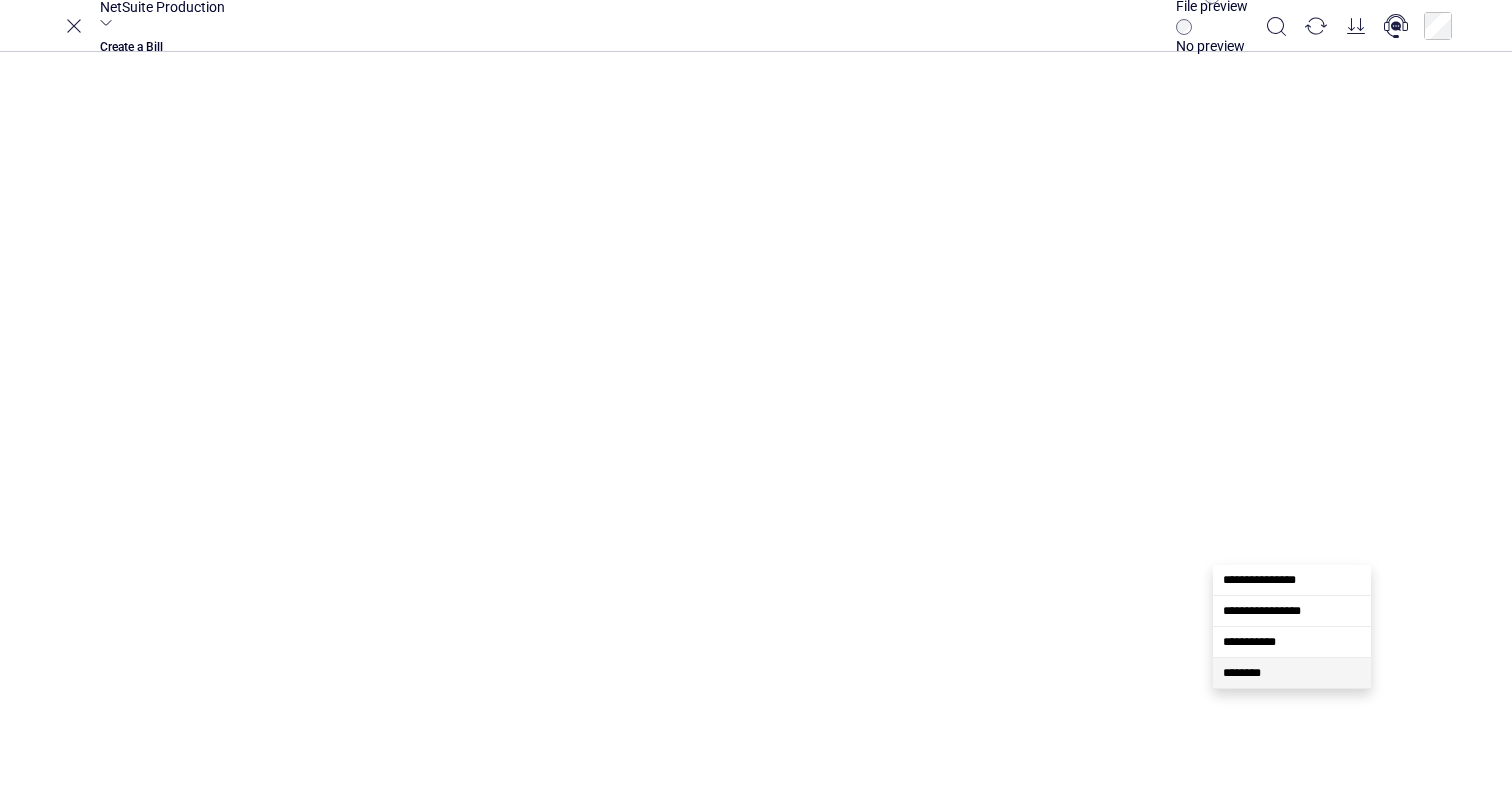 click on "********" at bounding box center (1242, 673) 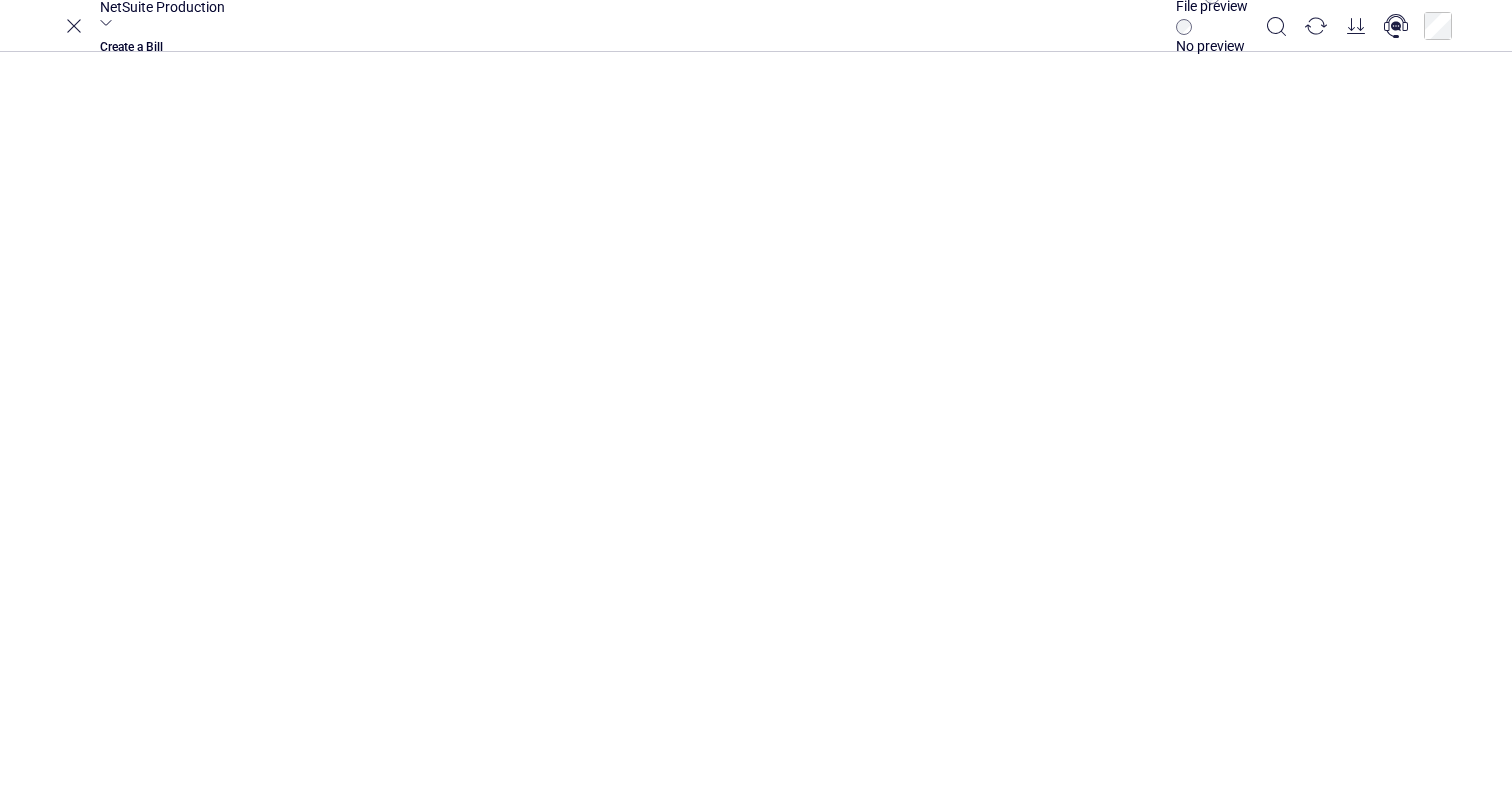 type on "********" 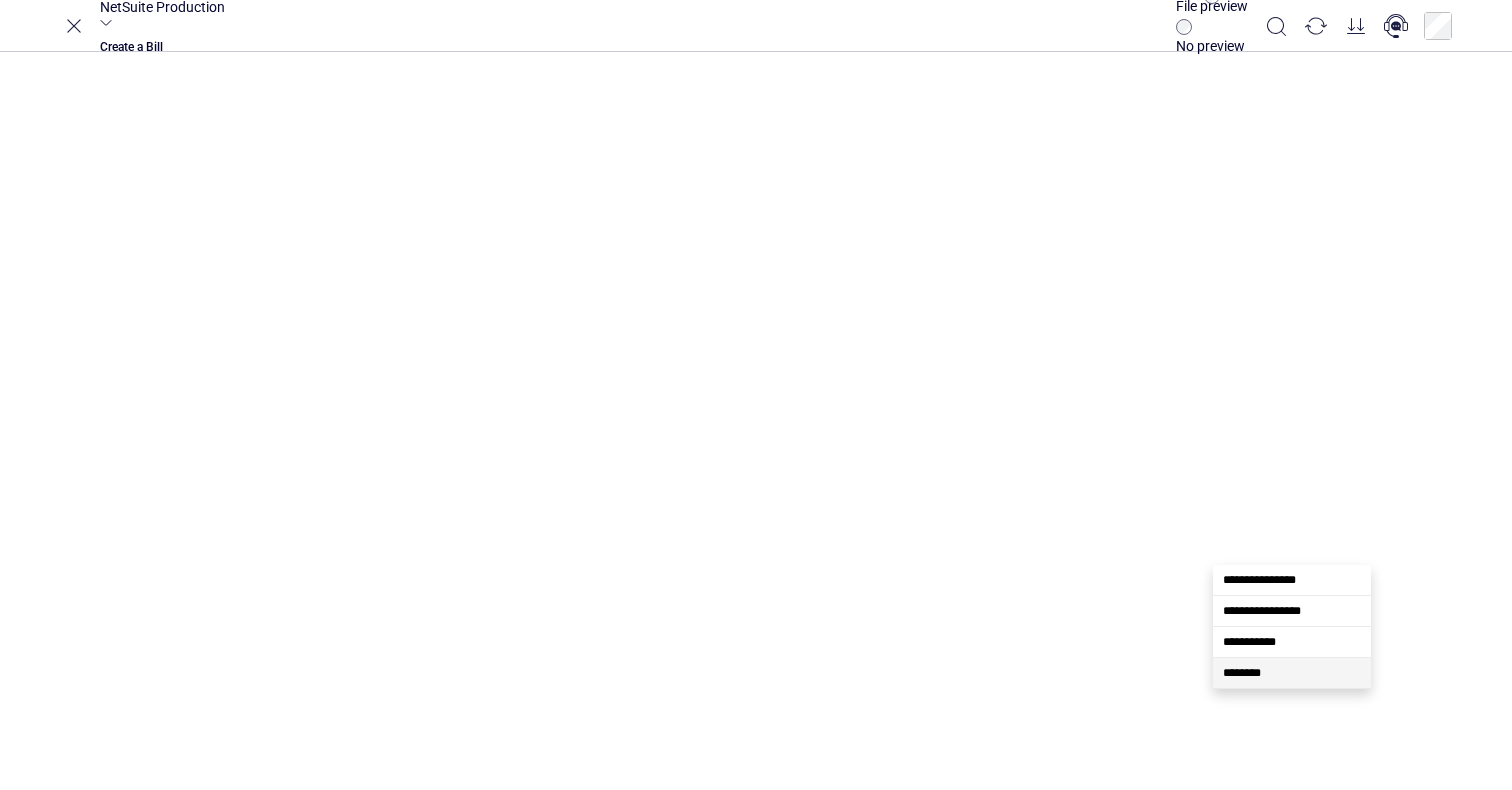 click on "******** ********" at bounding box center [3759, 1400] 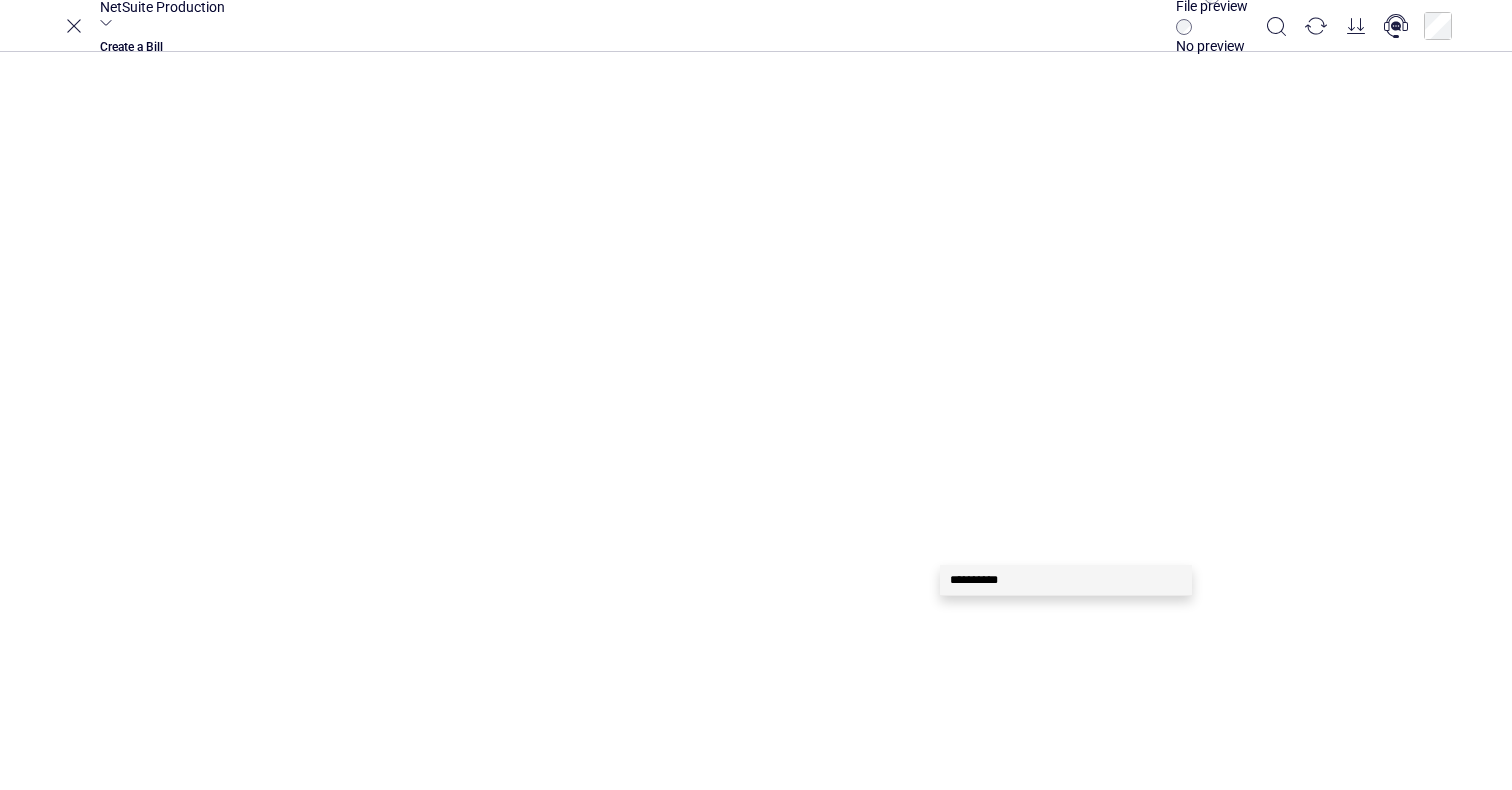 click on "******** ********" at bounding box center (3759, 1400) 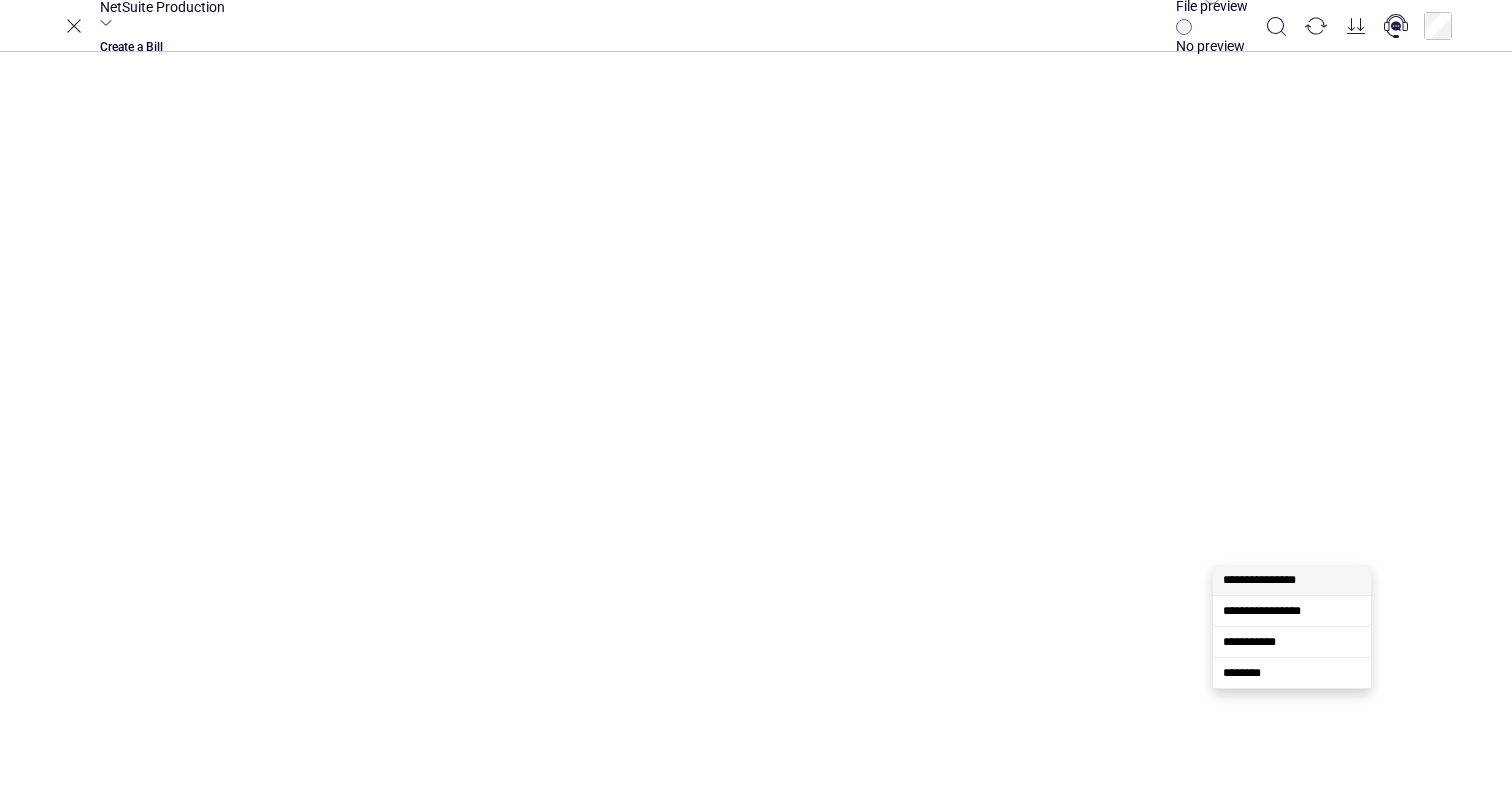 click 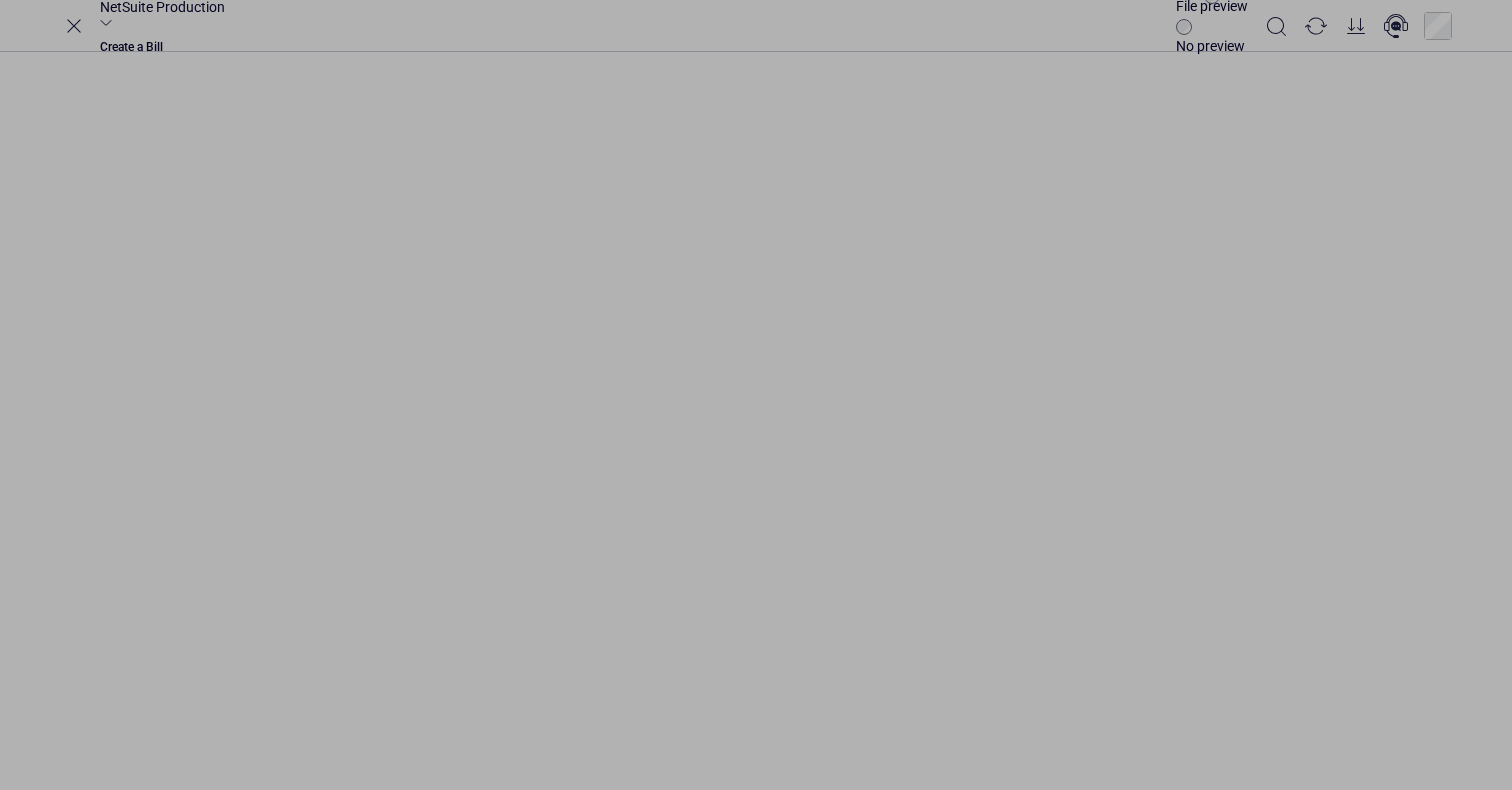 click 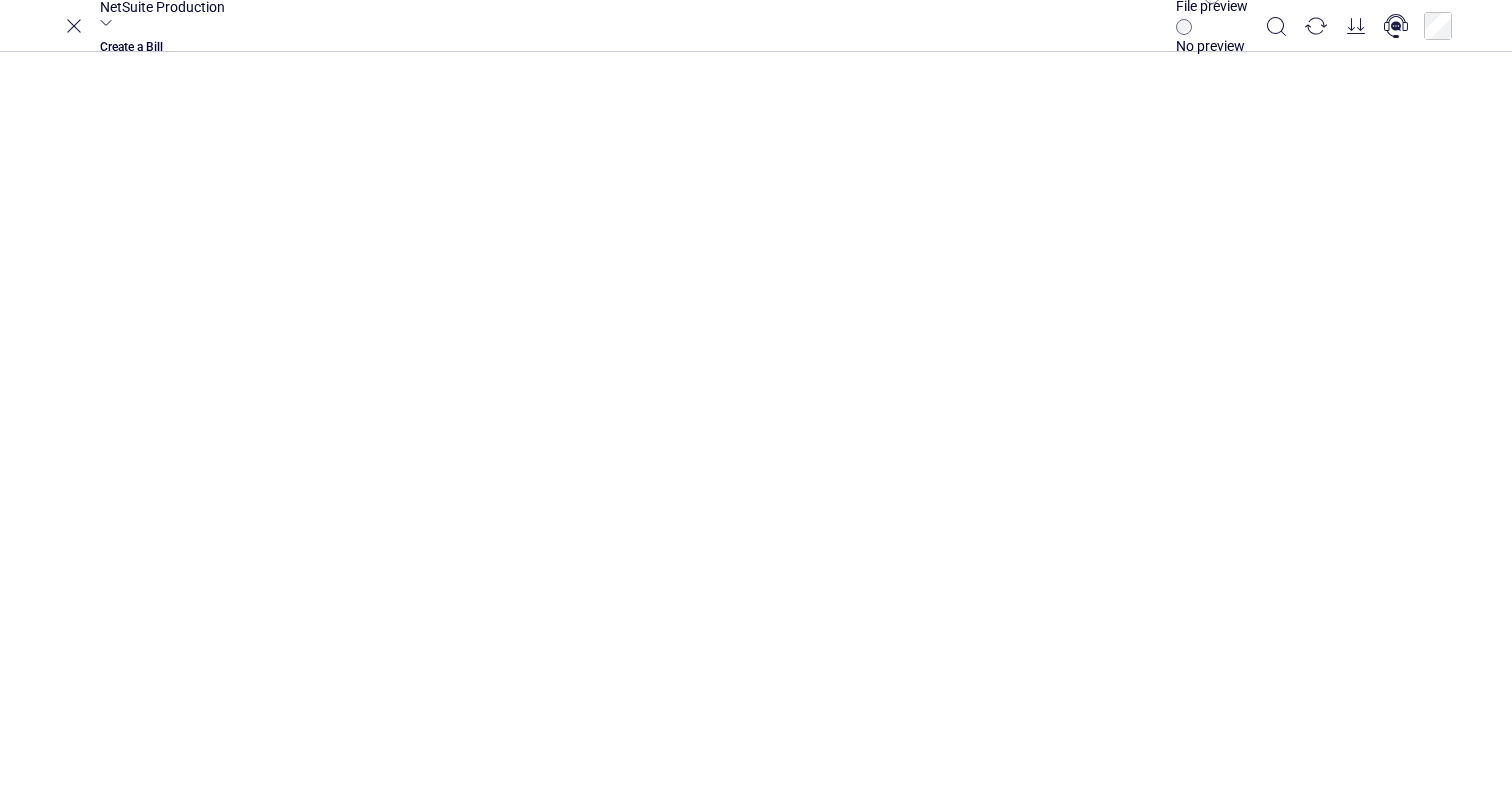 scroll, scrollTop: 0, scrollLeft: 0, axis: both 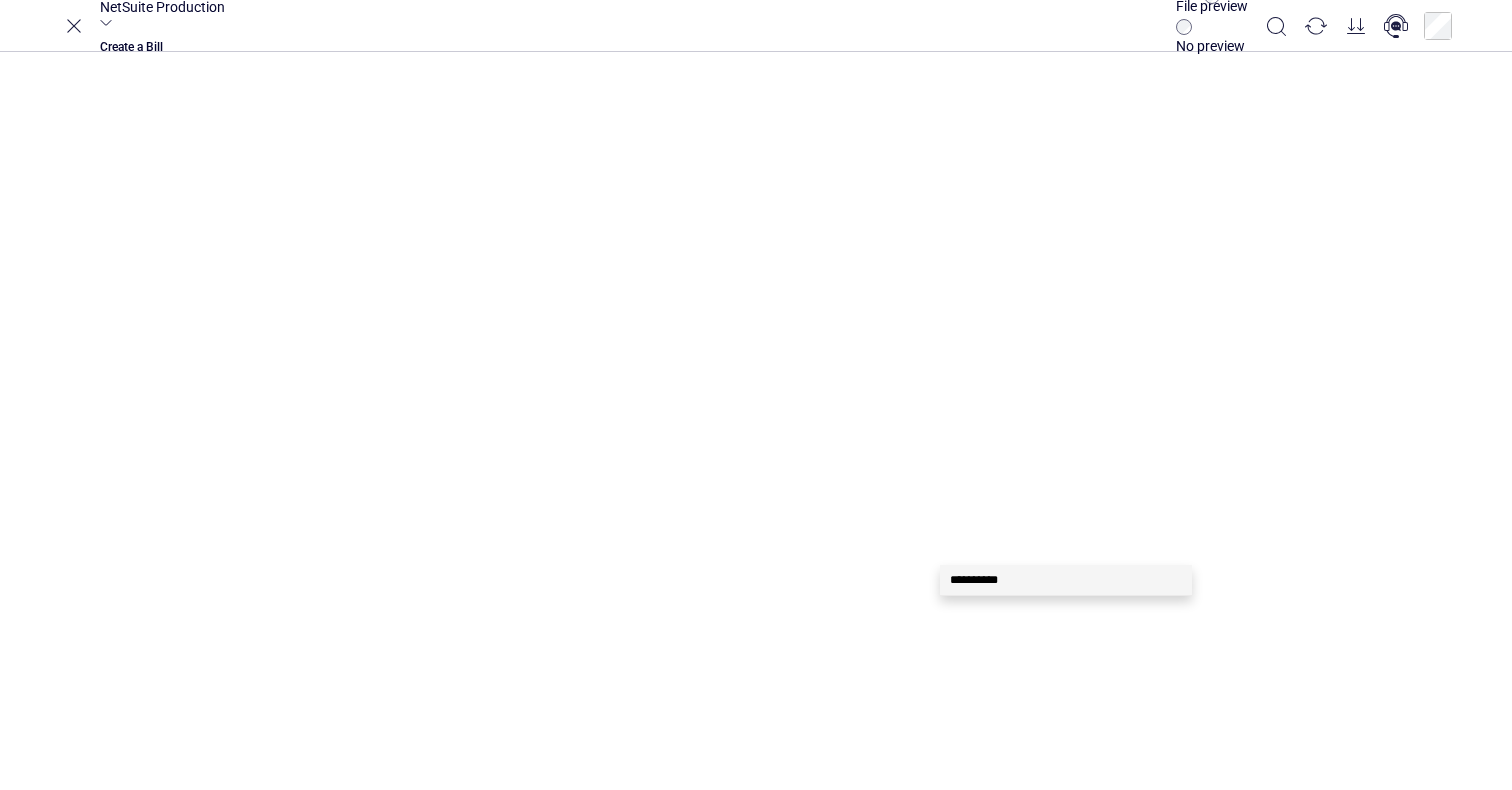click on "**********" at bounding box center (974, 580) 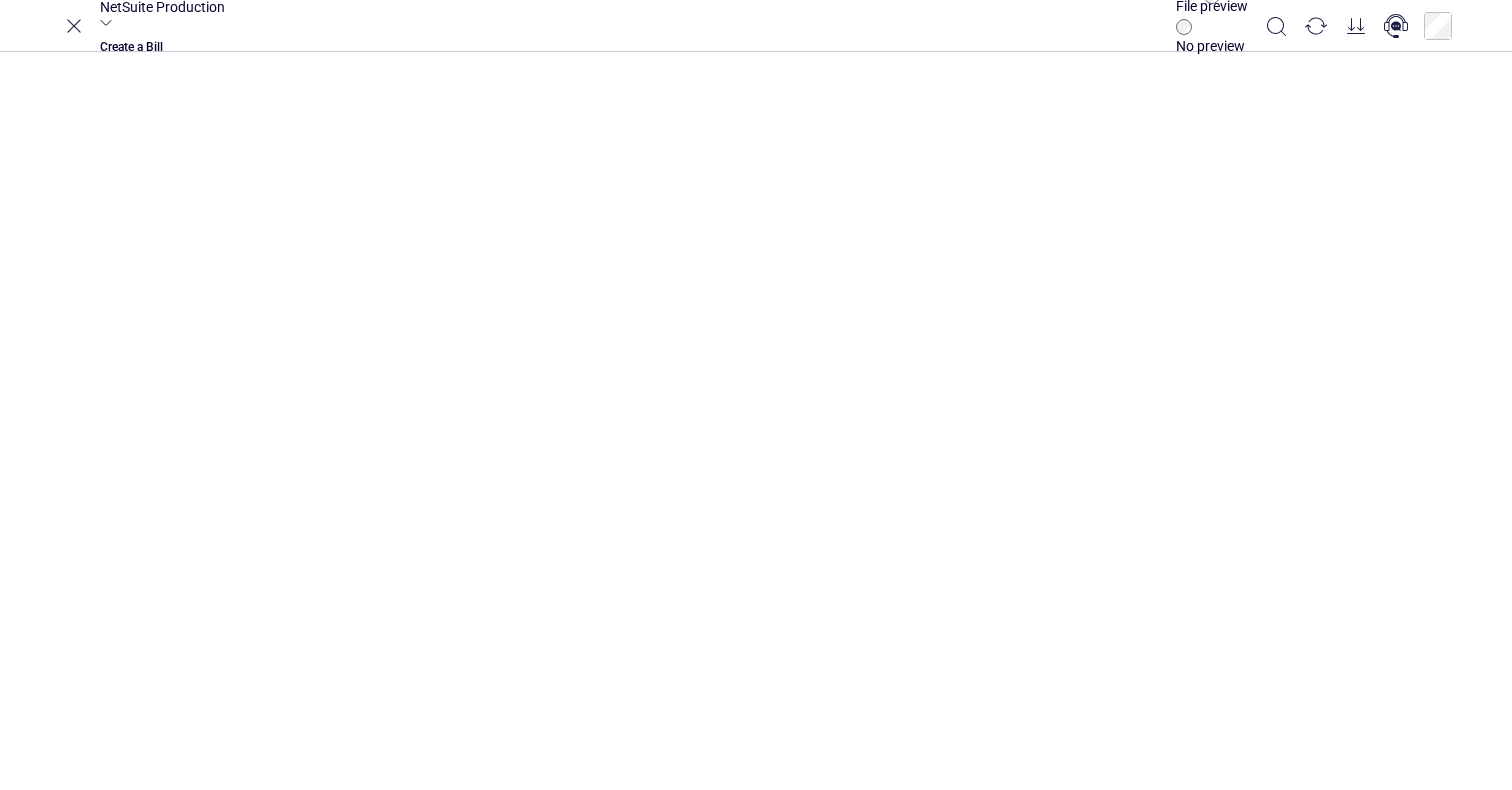 click on "**********" at bounding box center [3533, 1400] 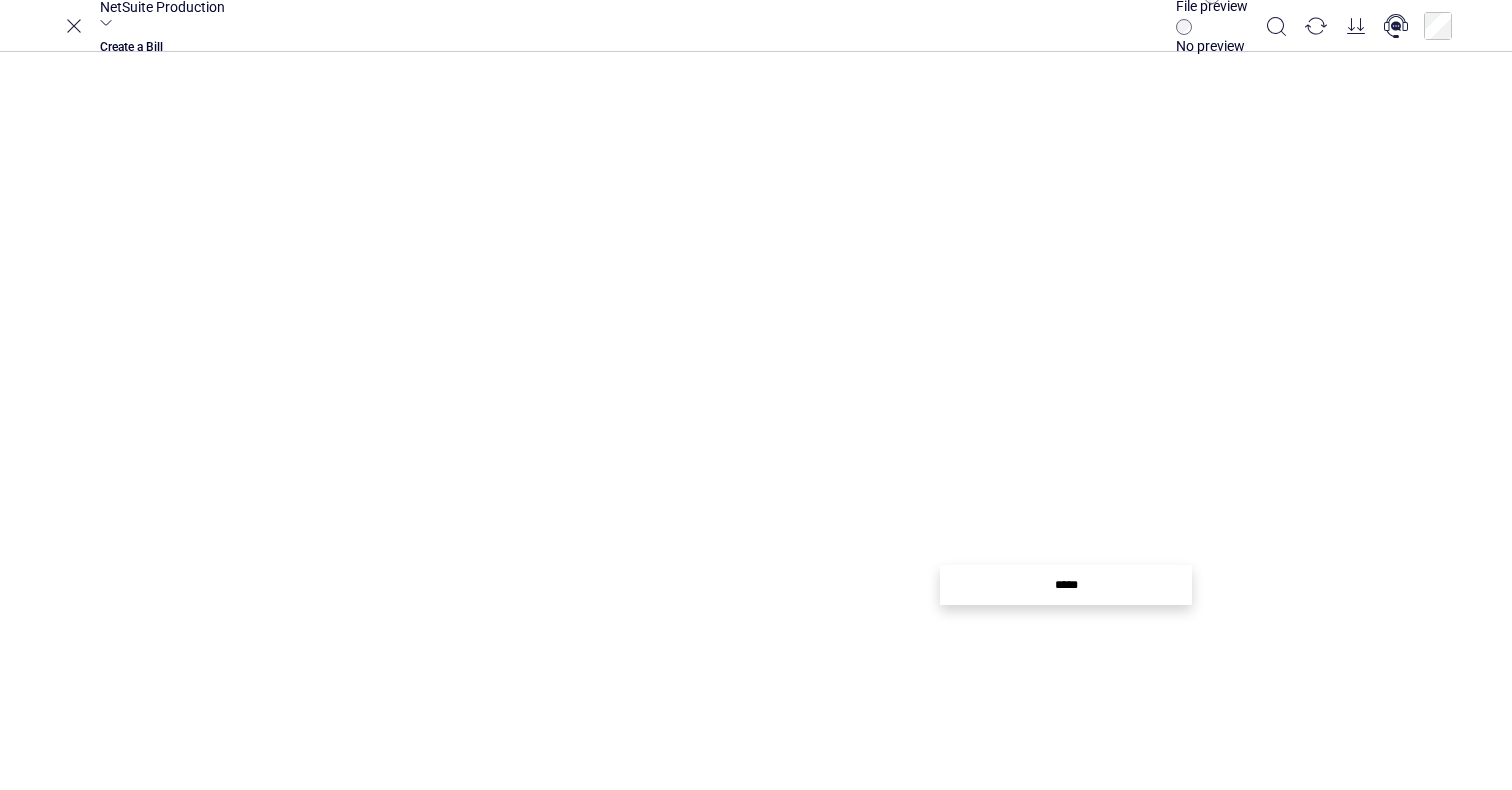 click on "*****" at bounding box center (1066, 585) 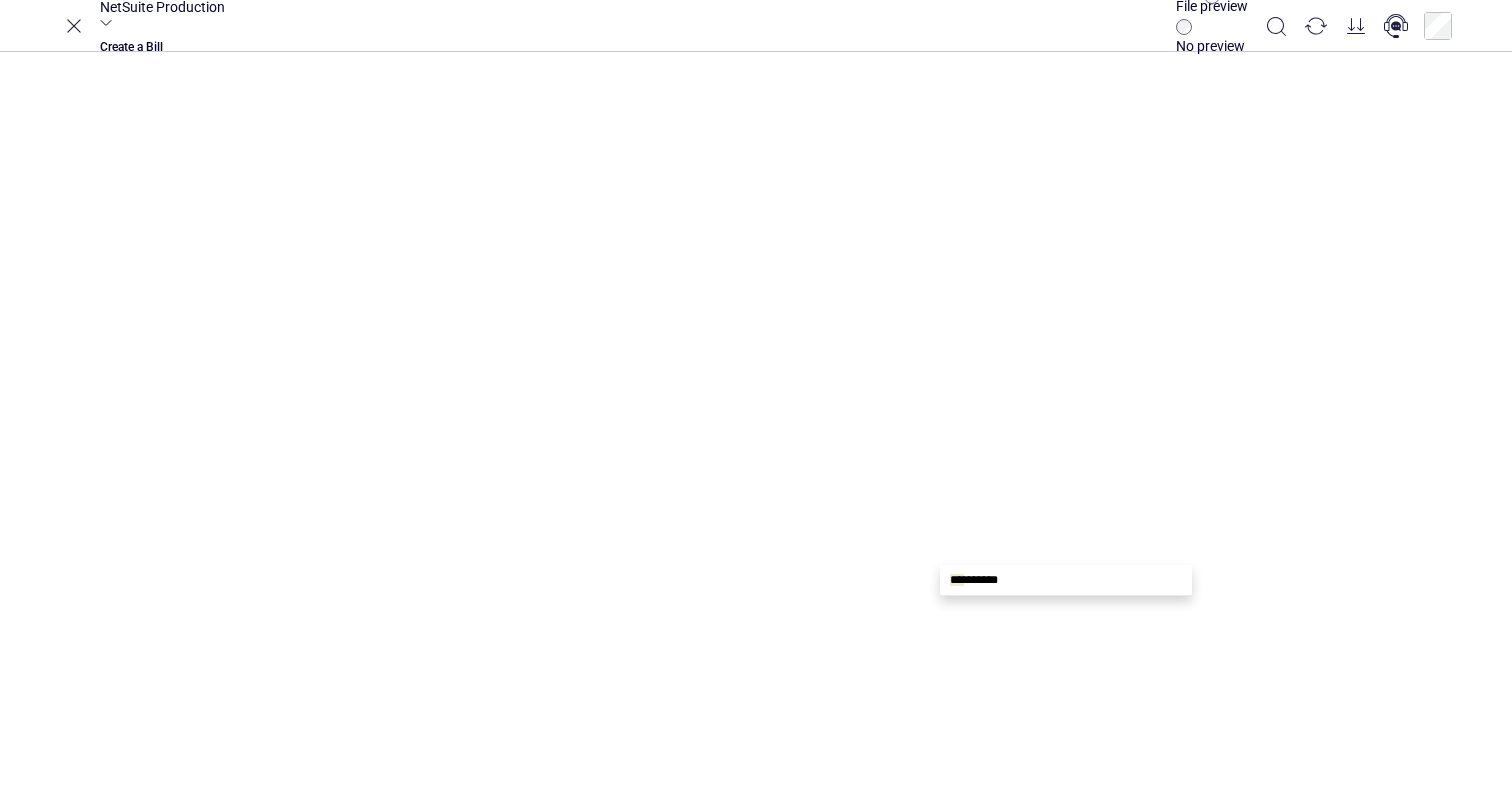 type on "*" 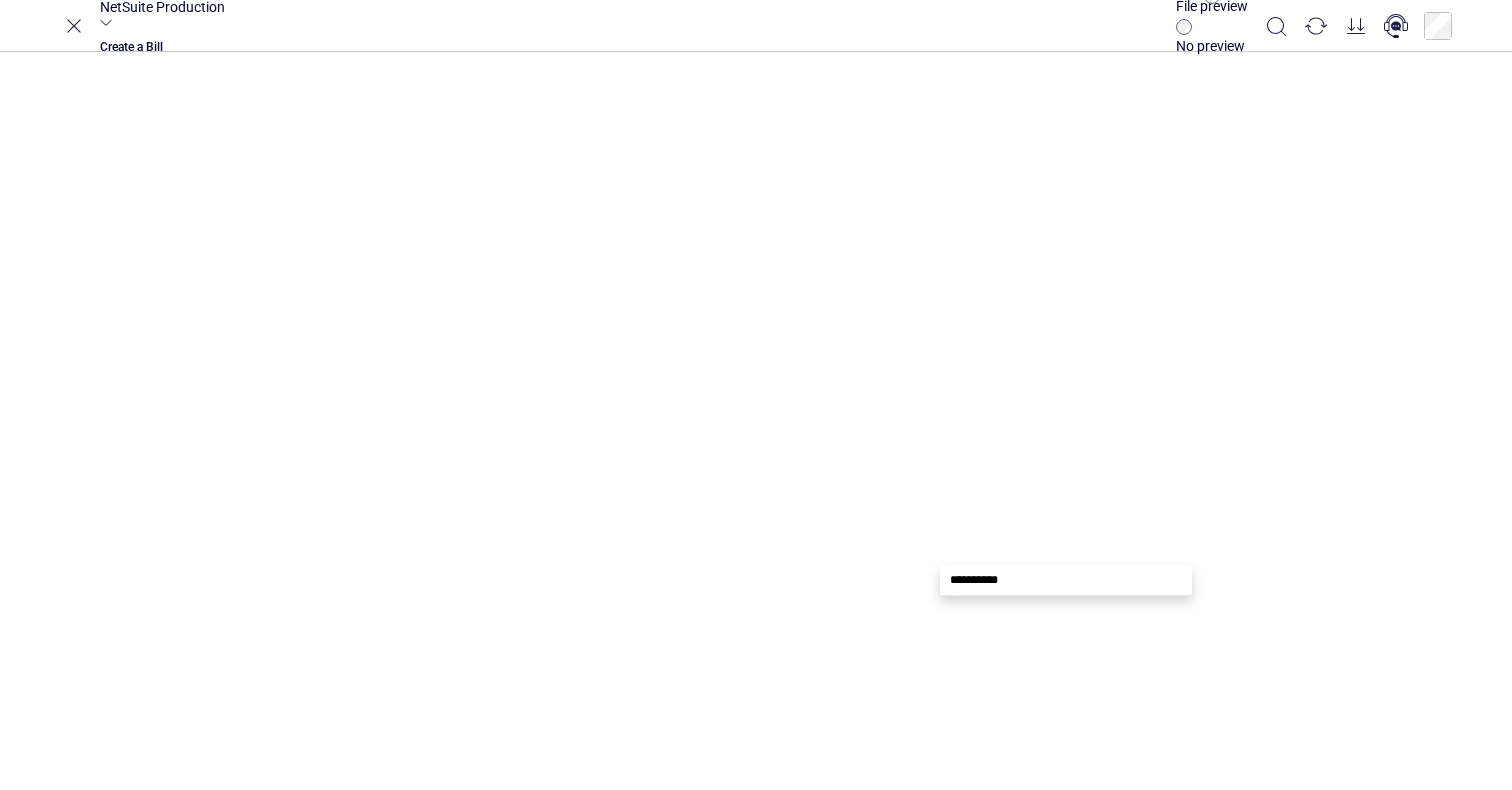 type 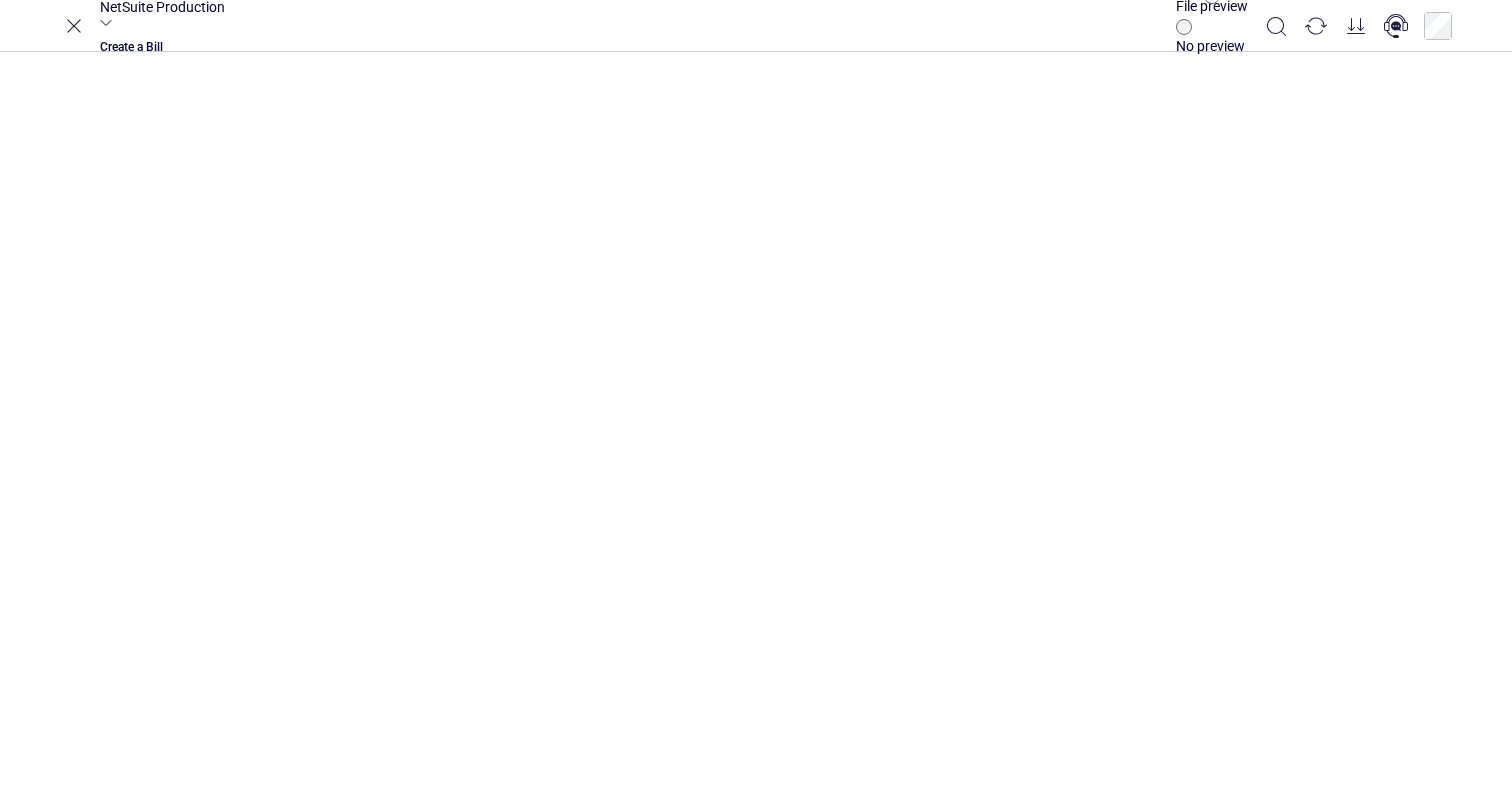 scroll, scrollTop: 0, scrollLeft: 768, axis: horizontal 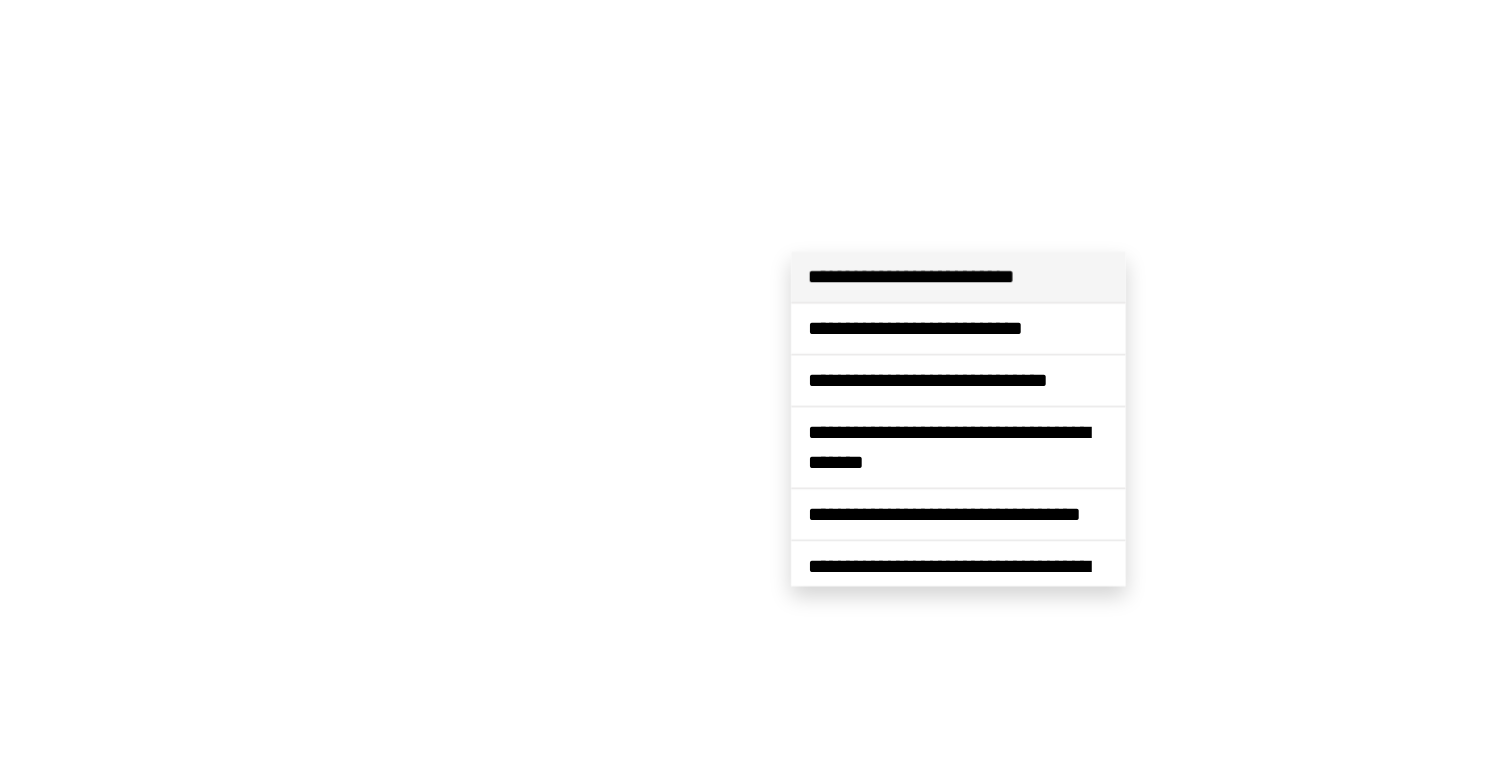 click on "**********" at bounding box center [1760, 617] 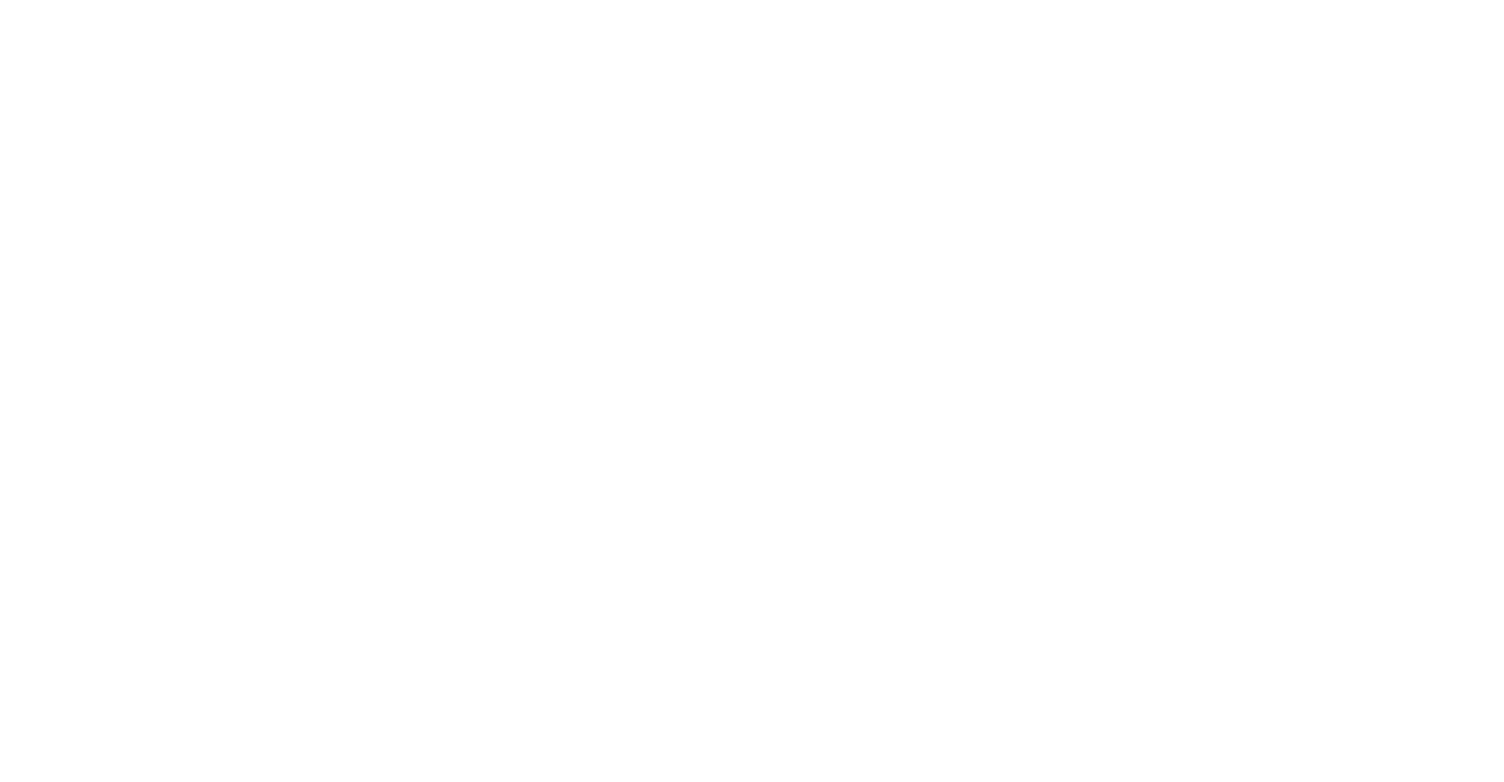 click on "*********" at bounding box center (1764, 662) 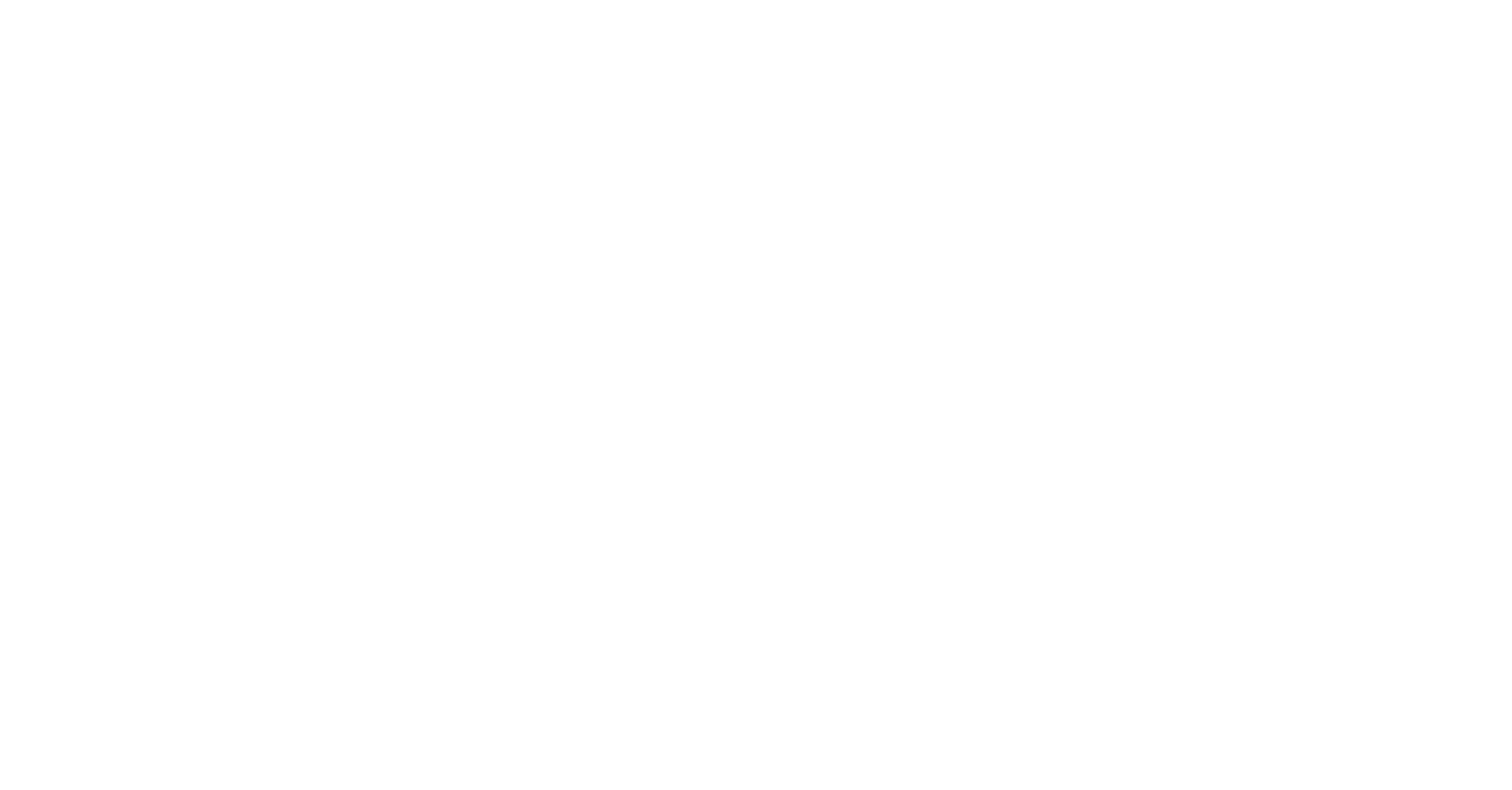 scroll, scrollTop: 0, scrollLeft: 0, axis: both 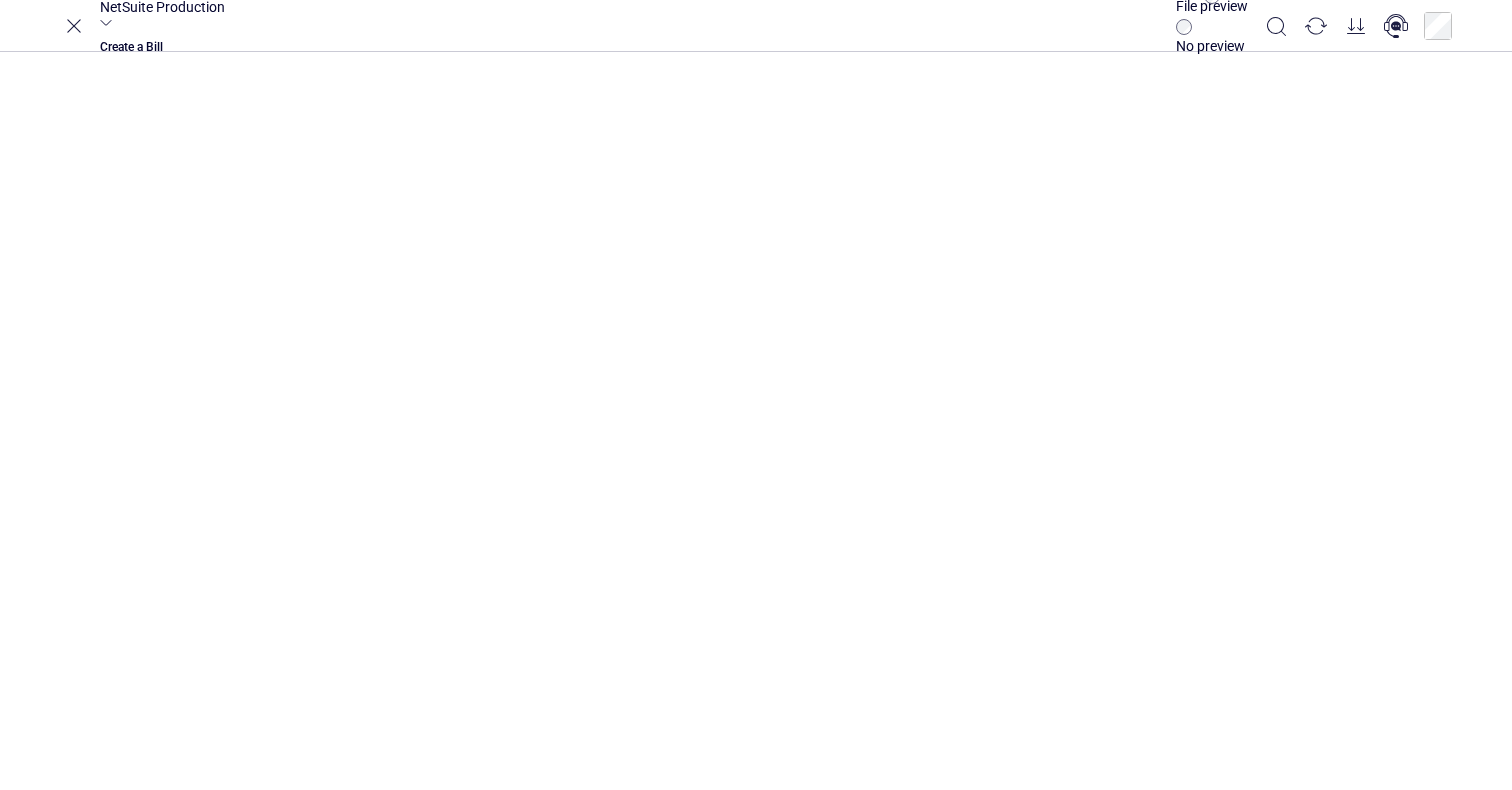 type on "**********" 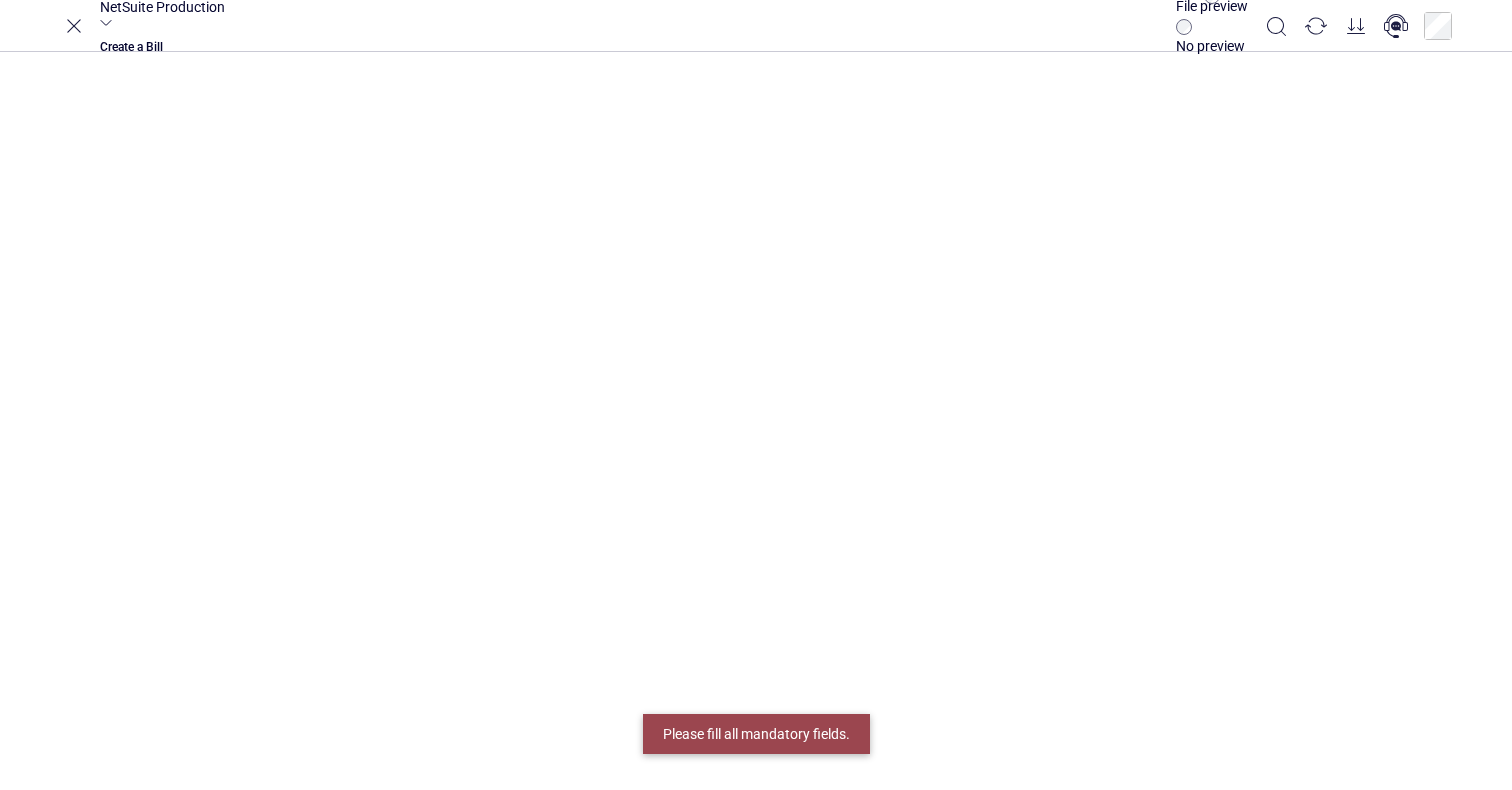 click on "Submit for approval" at bounding box center (1386, 270) 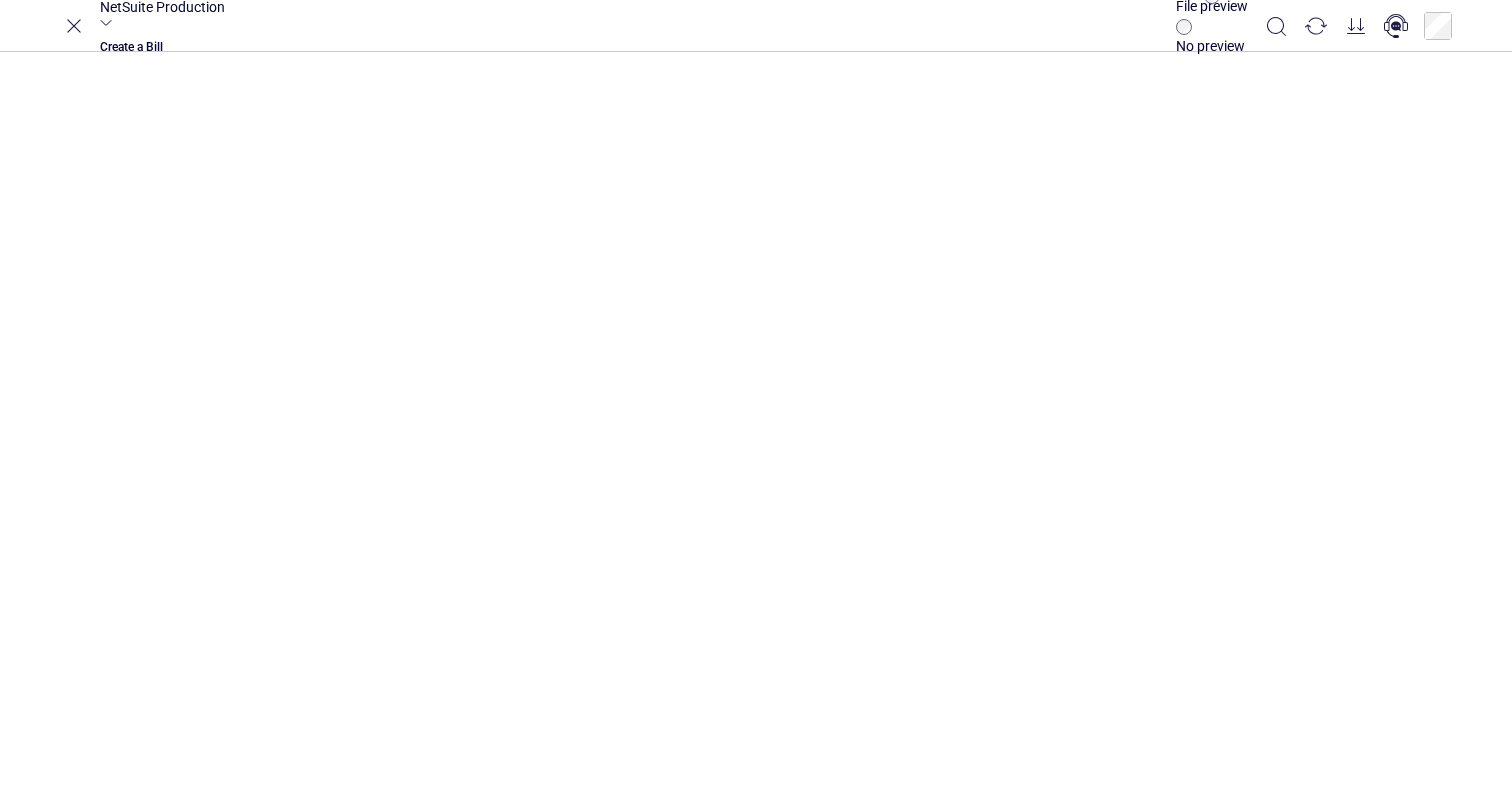 scroll, scrollTop: 668, scrollLeft: 0, axis: vertical 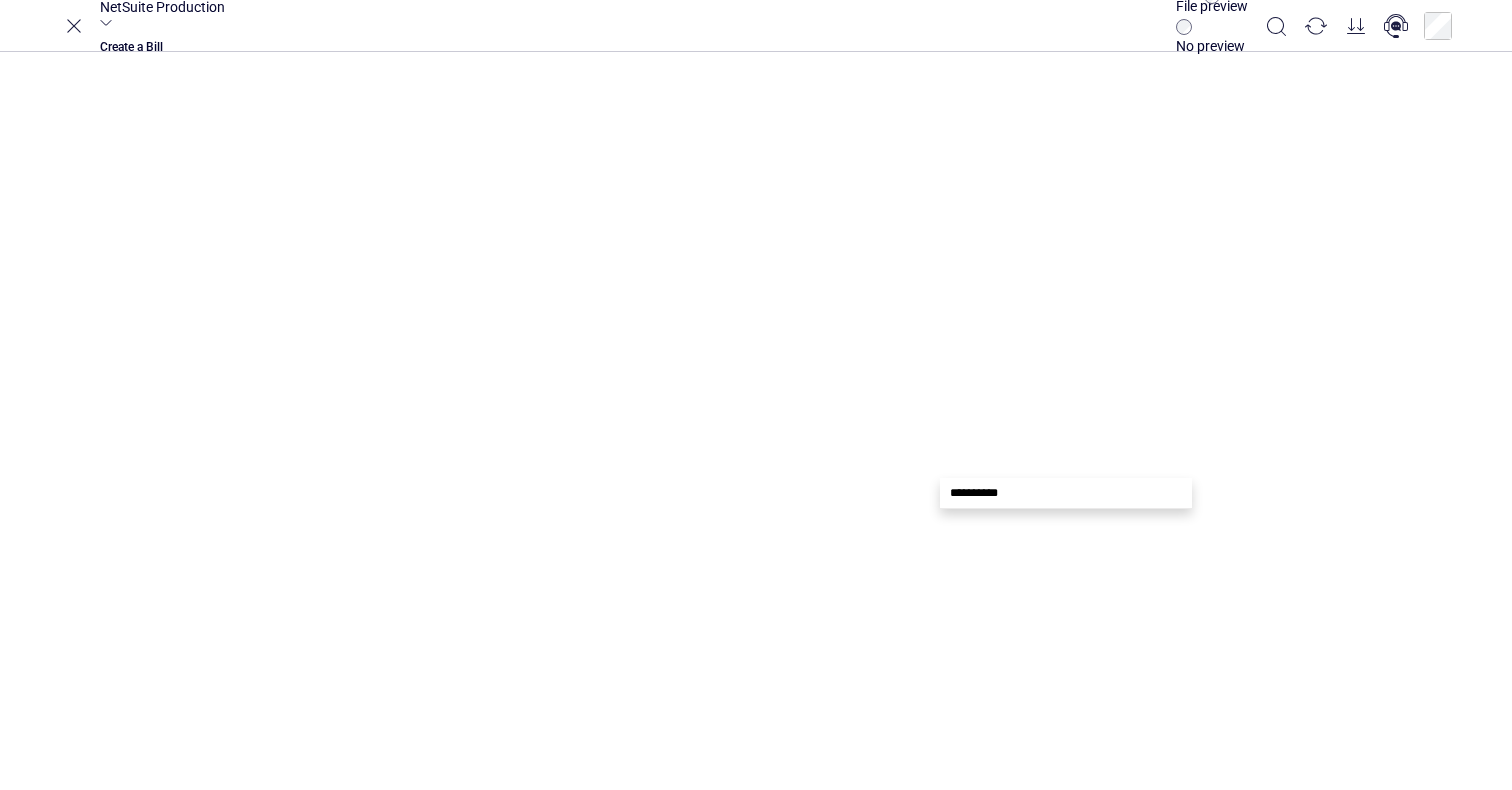 click at bounding box center (3533, 1393) 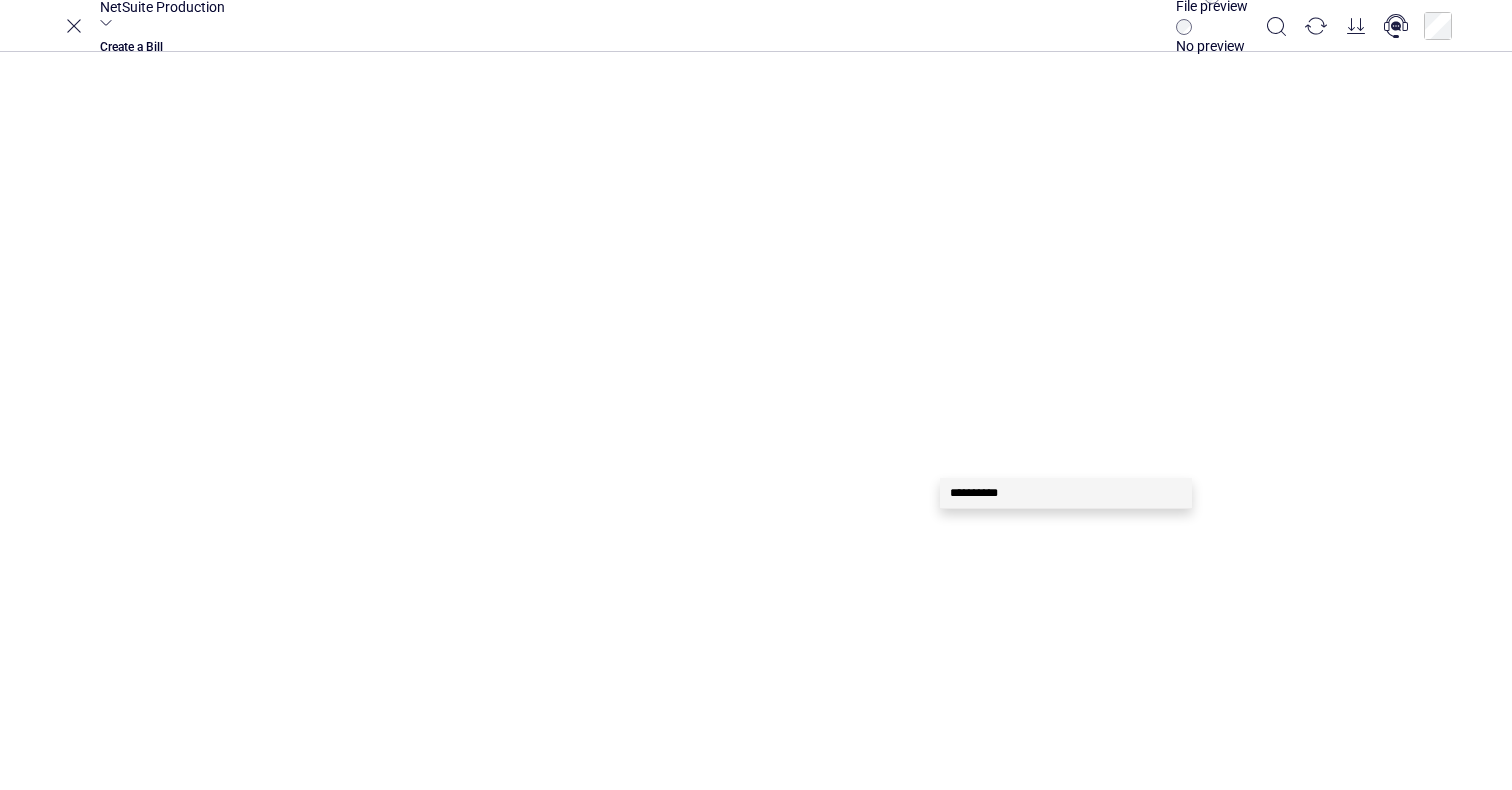 click on "**********" at bounding box center [1066, 493] 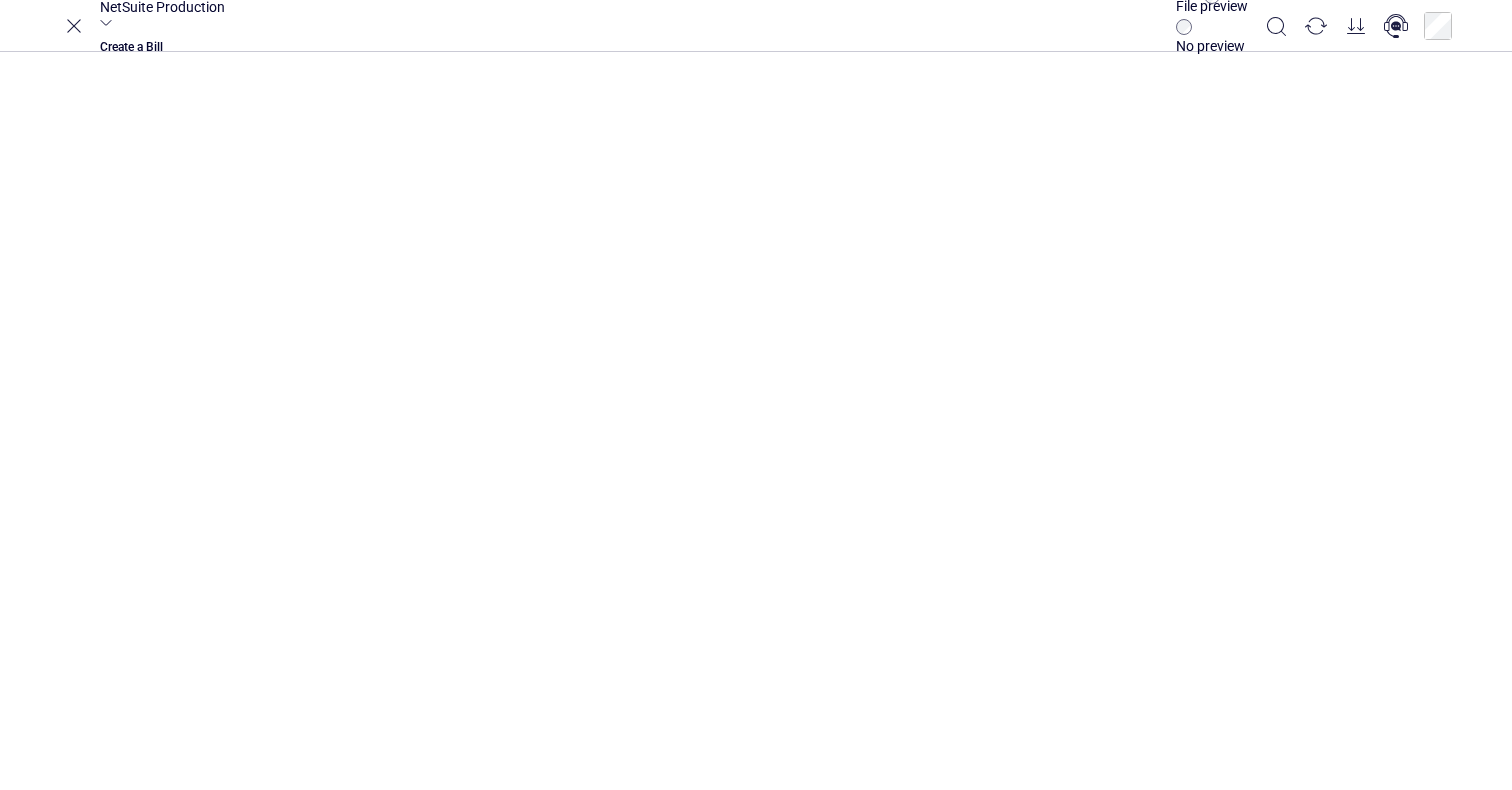 scroll, scrollTop: 0, scrollLeft: 0, axis: both 